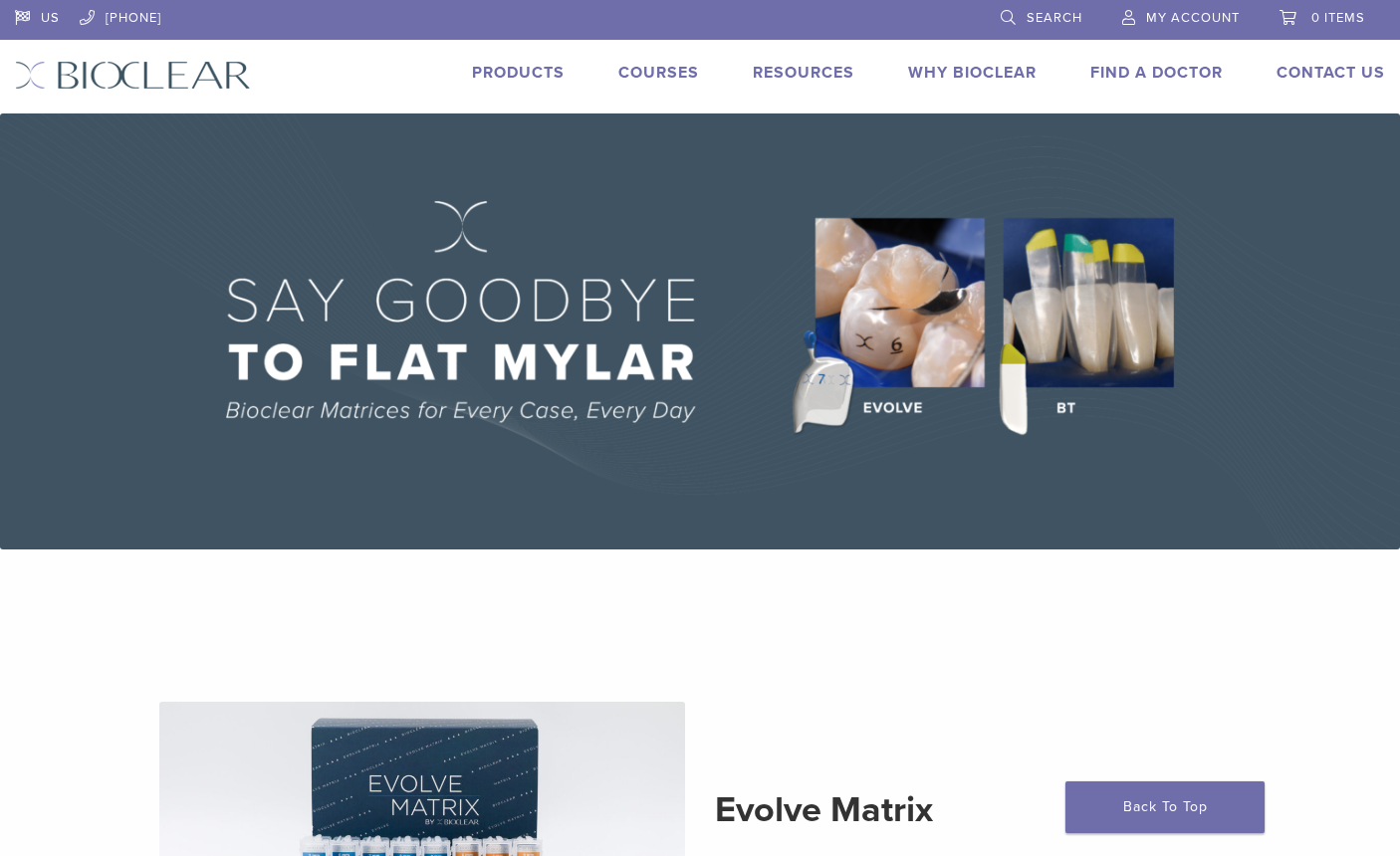 scroll, scrollTop: 0, scrollLeft: 0, axis: both 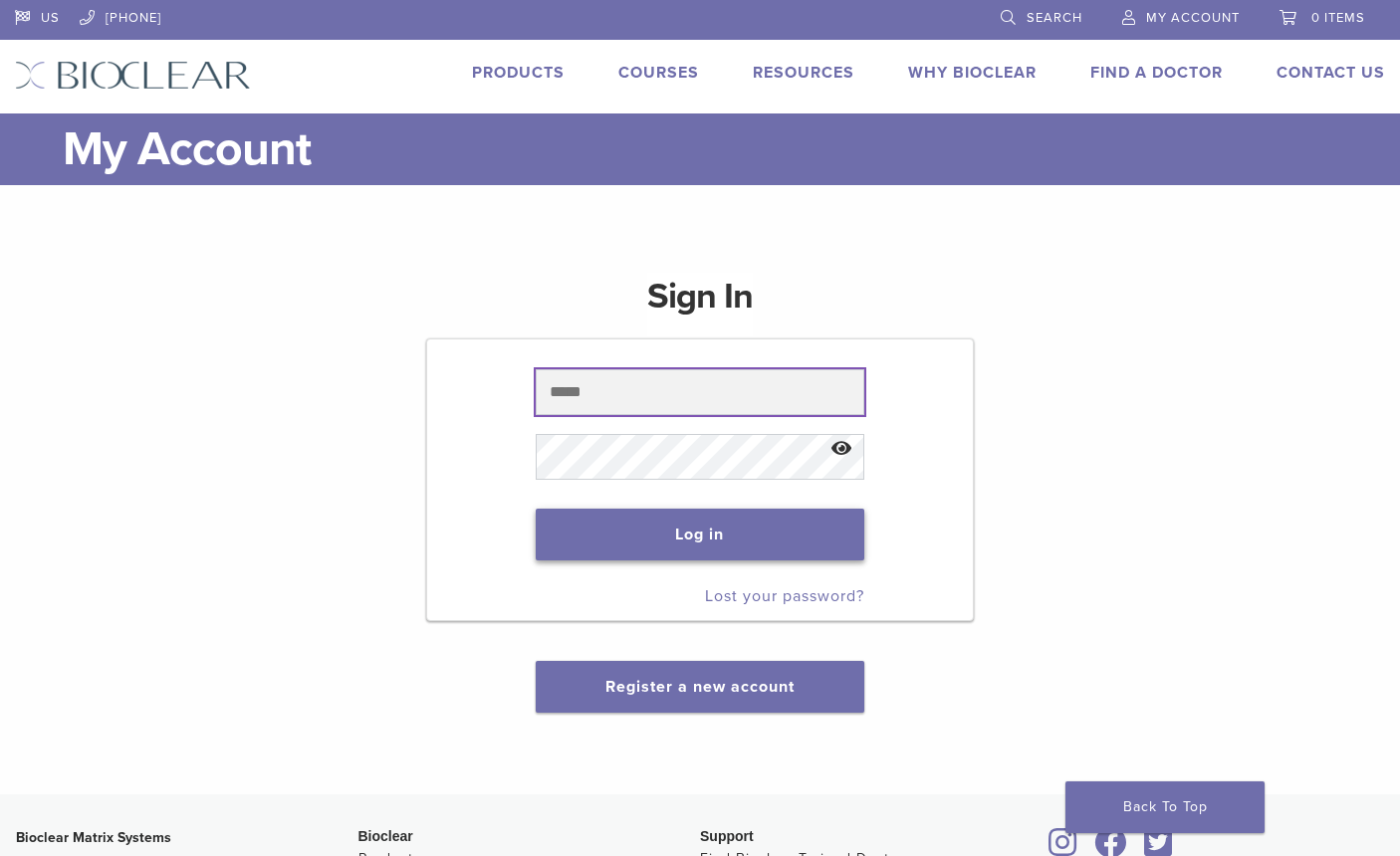 type on "**********" 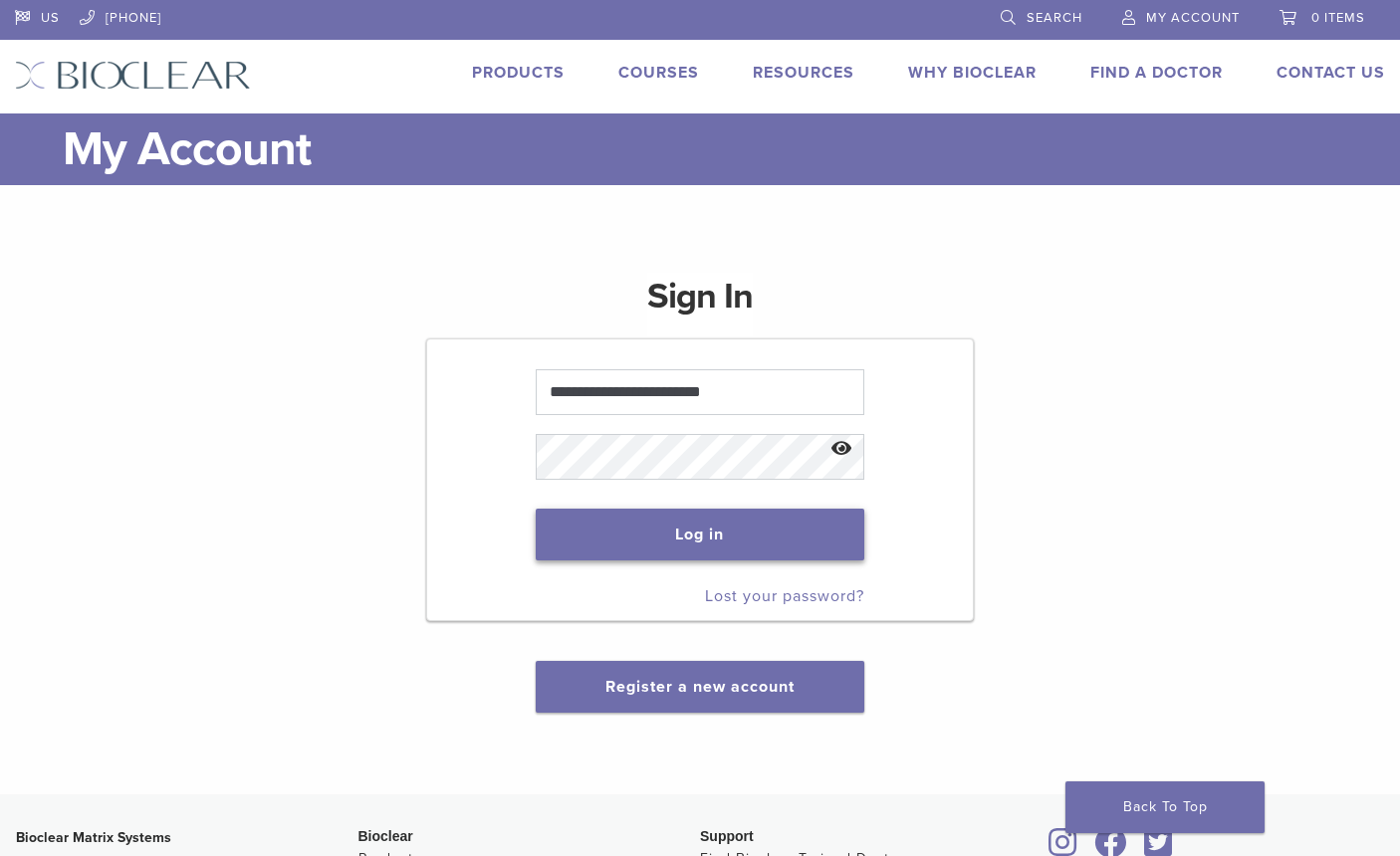 click on "Log in" at bounding box center (699, 535) 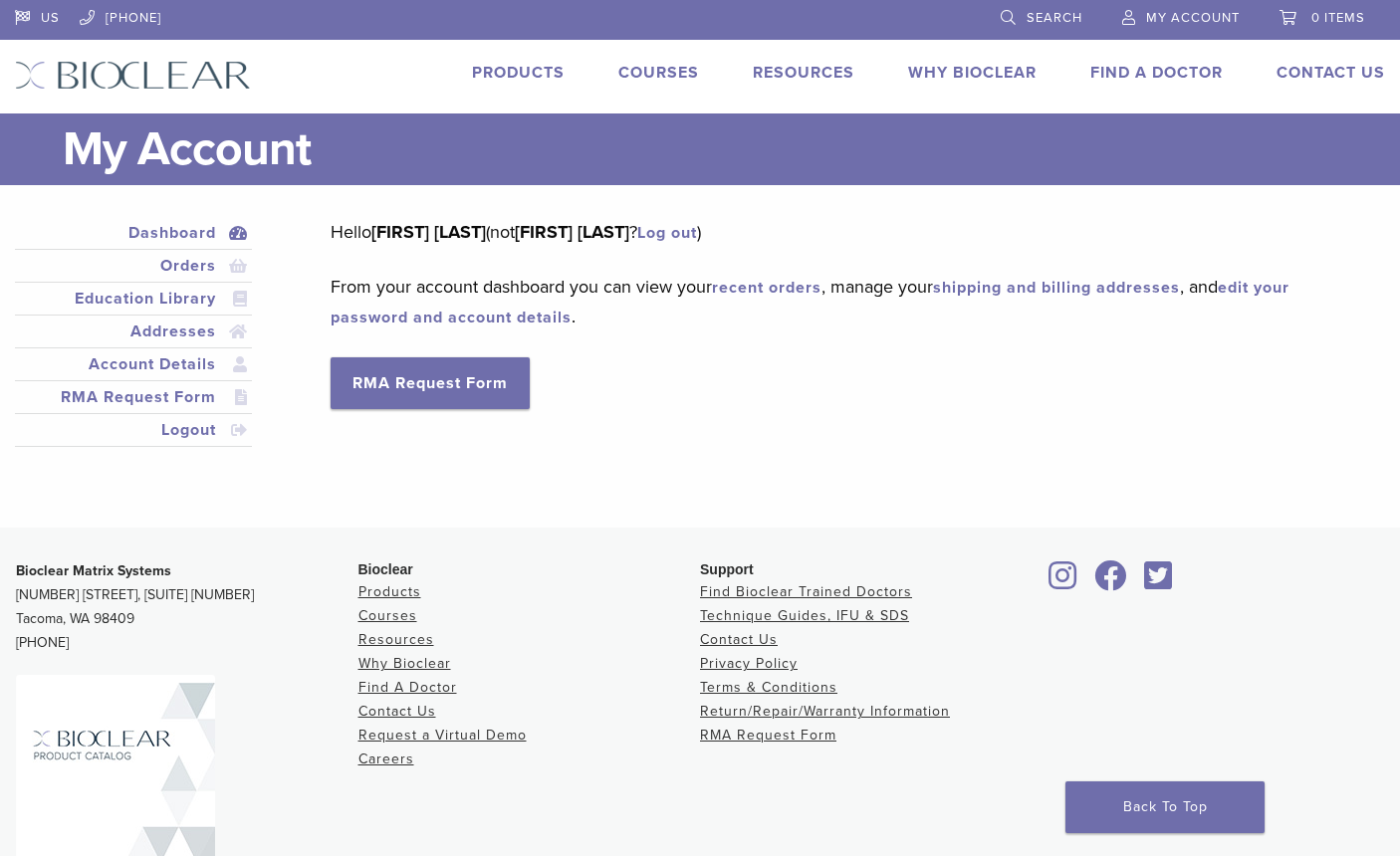 scroll, scrollTop: 0, scrollLeft: 0, axis: both 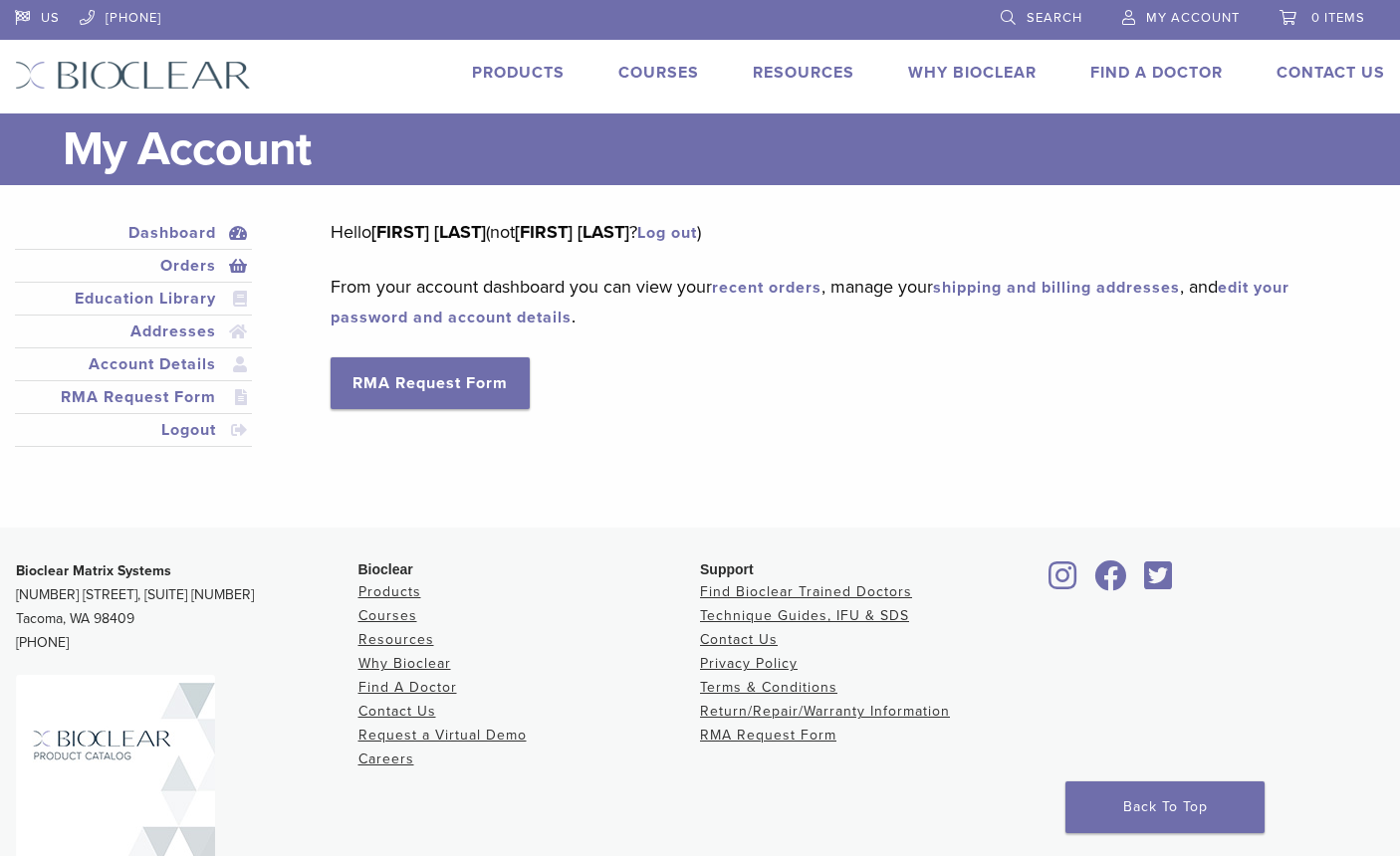 click on "Orders" at bounding box center [133, 266] 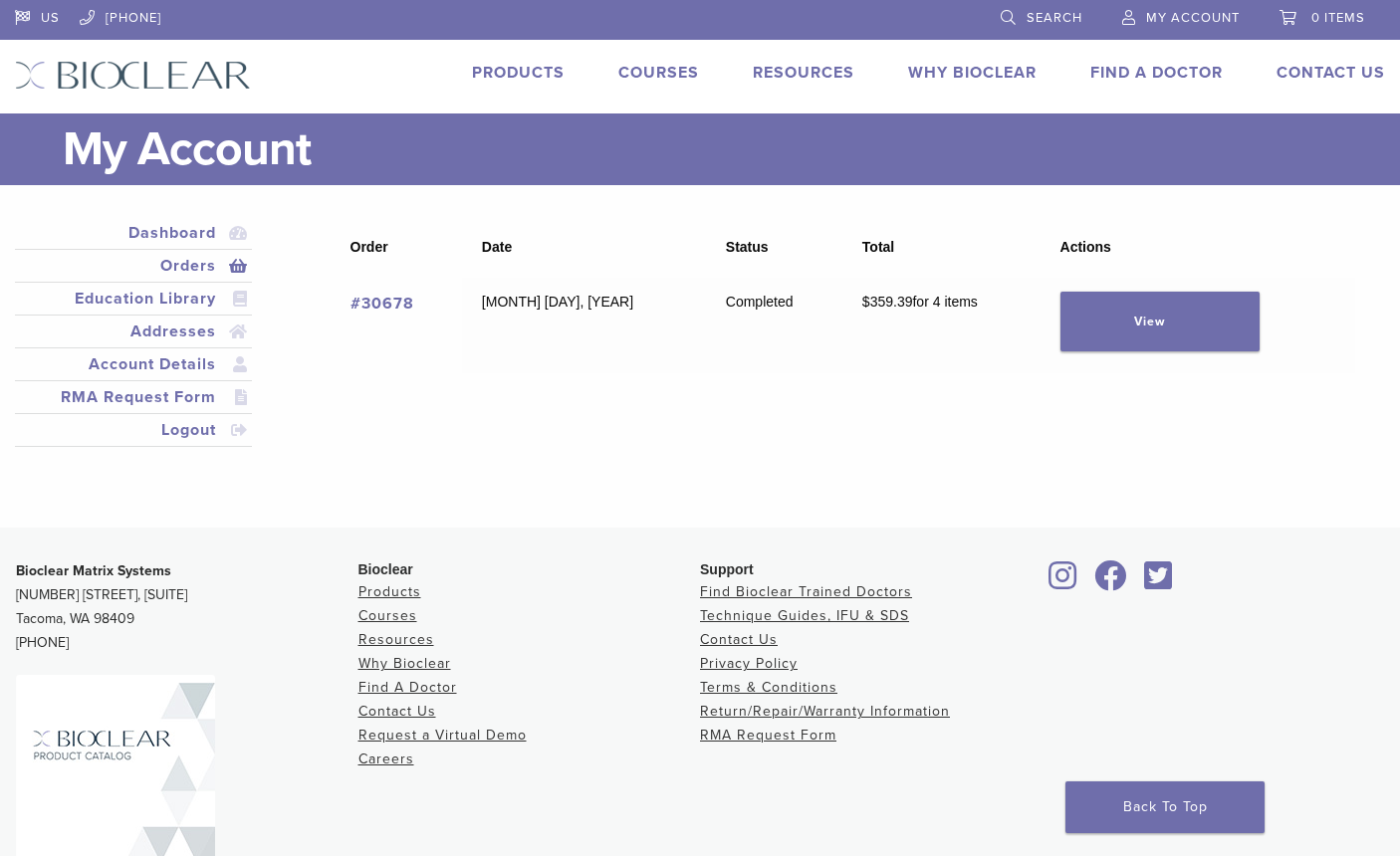 scroll, scrollTop: 0, scrollLeft: 0, axis: both 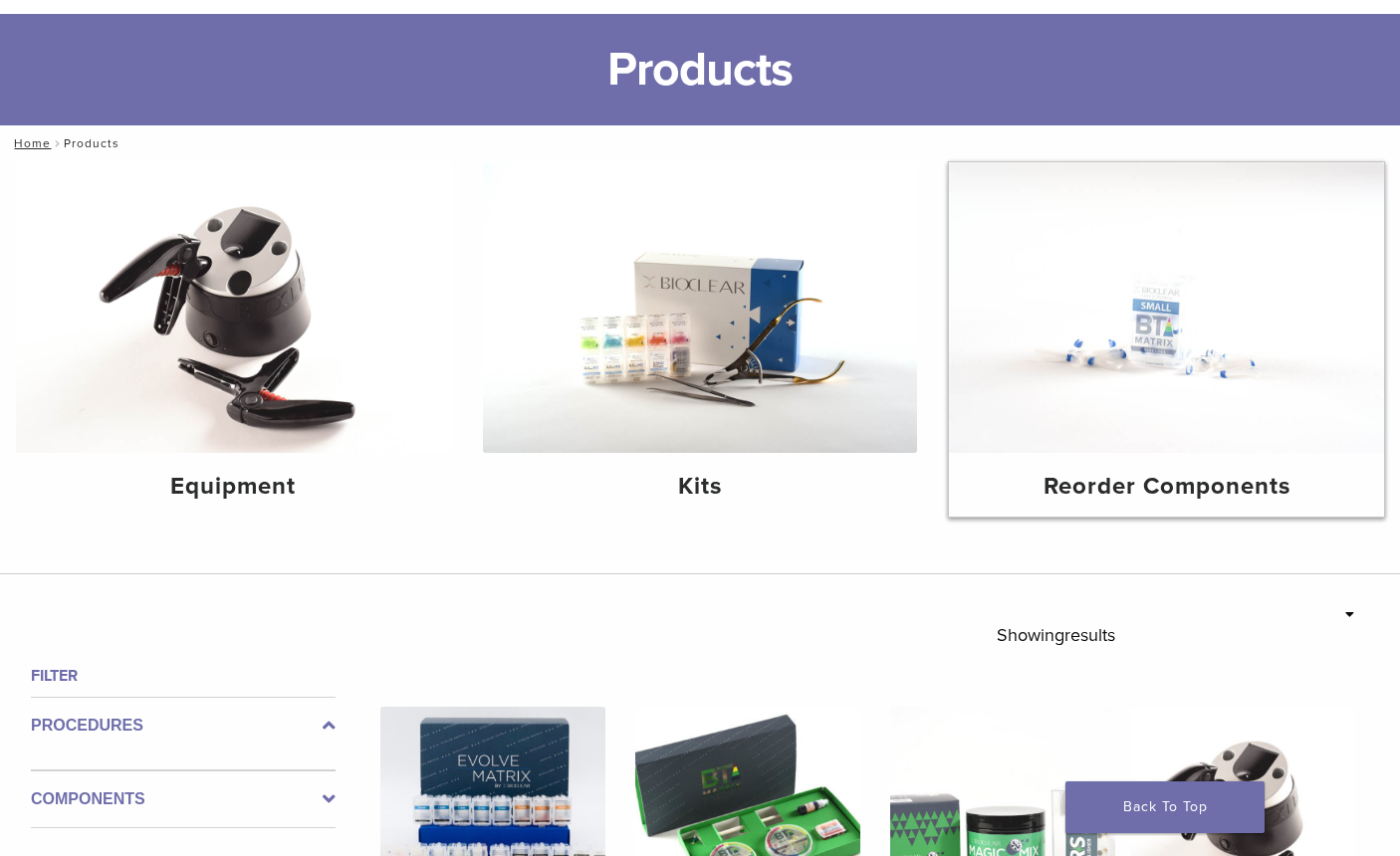 click at bounding box center [1166, 308] 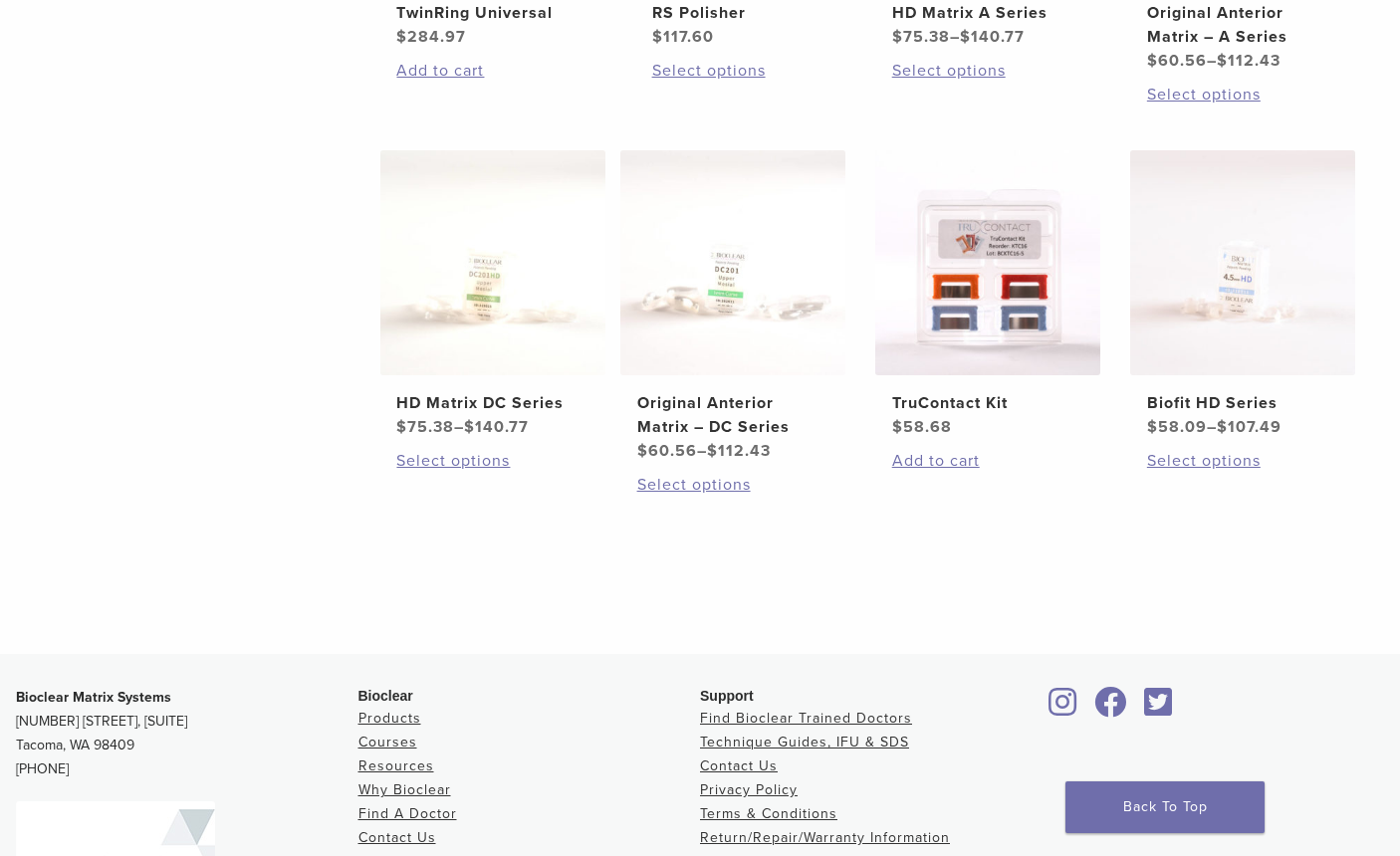scroll, scrollTop: 796, scrollLeft: 0, axis: vertical 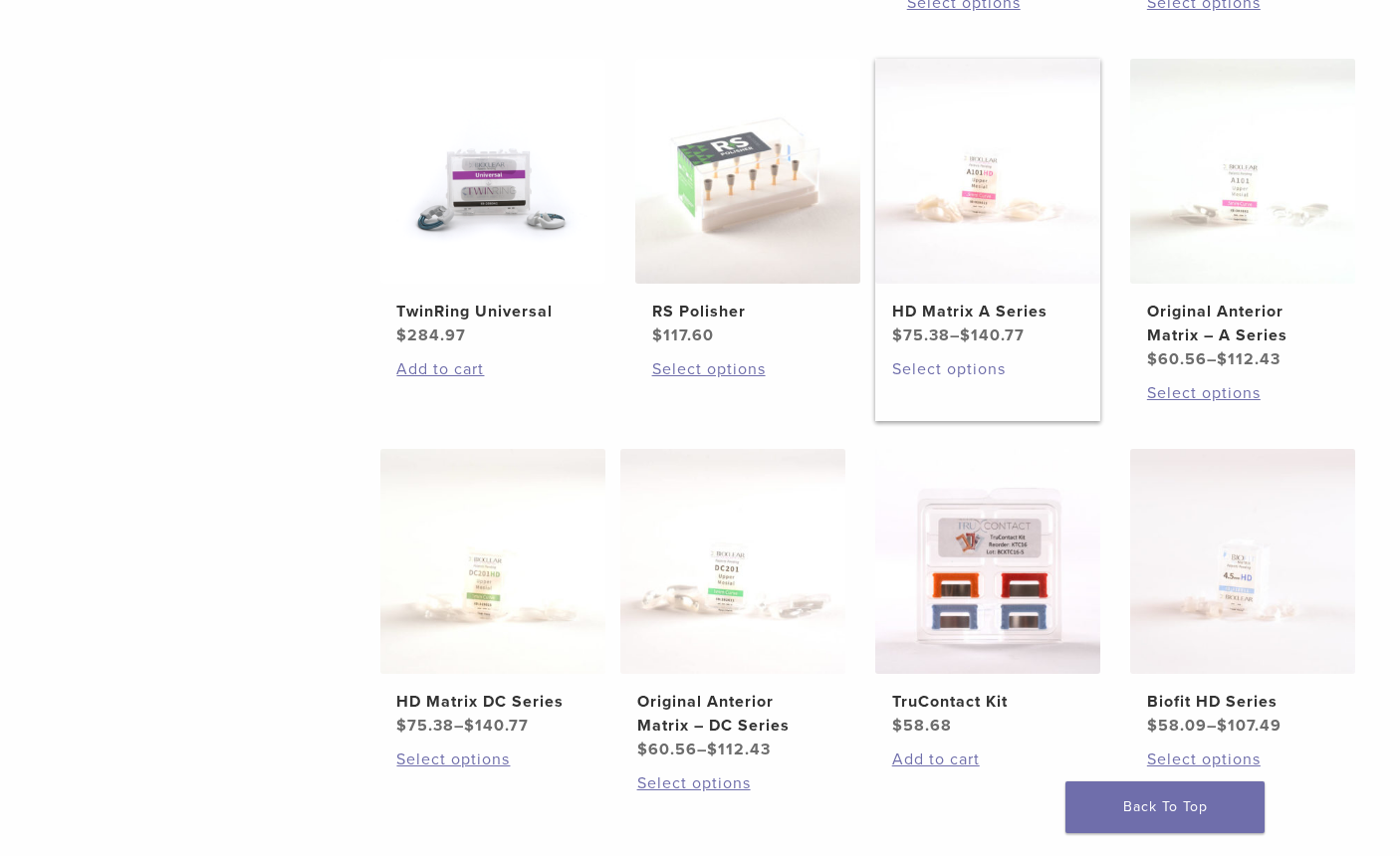 click on "Select options" at bounding box center (988, 369) 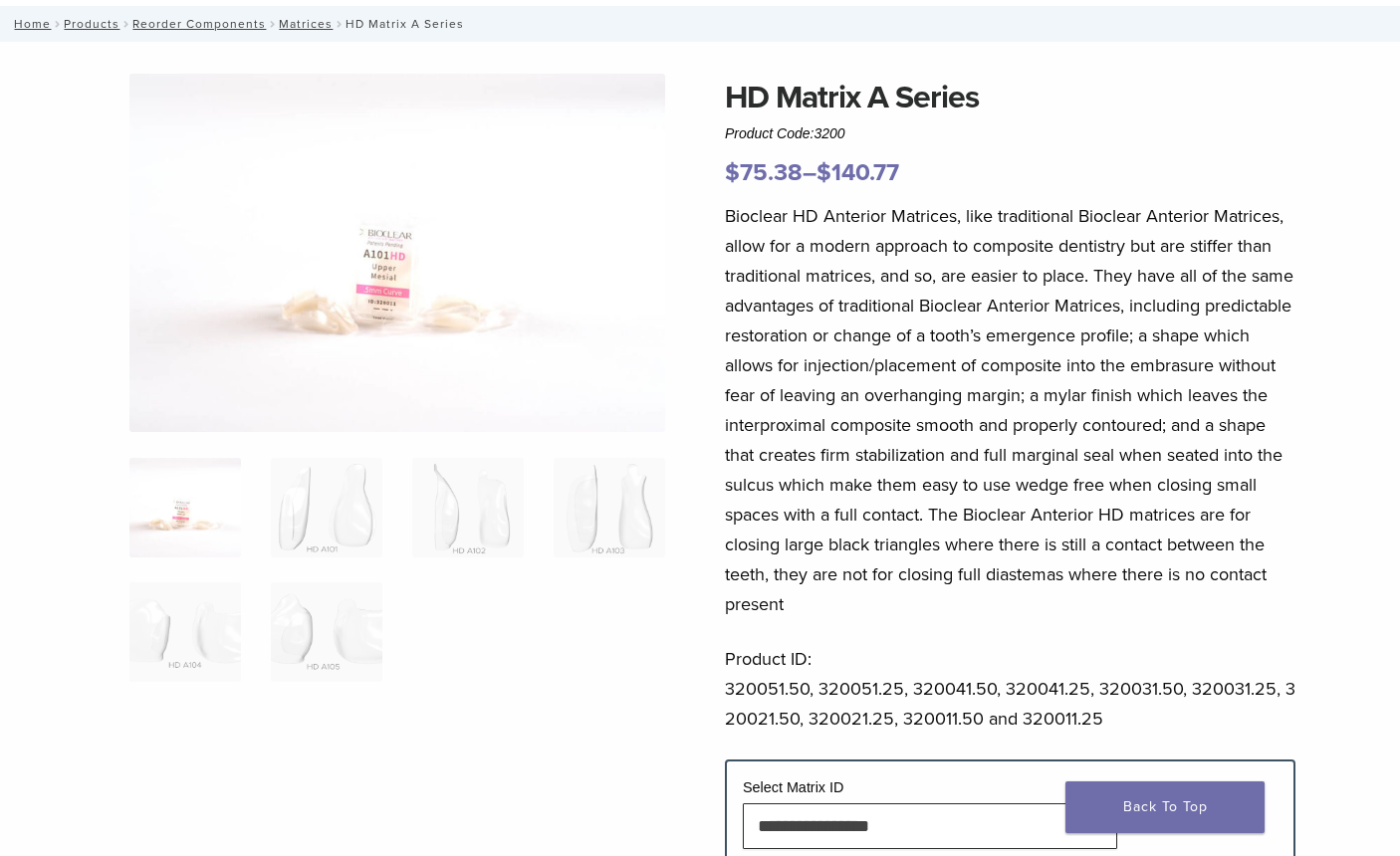 scroll, scrollTop: 398, scrollLeft: 0, axis: vertical 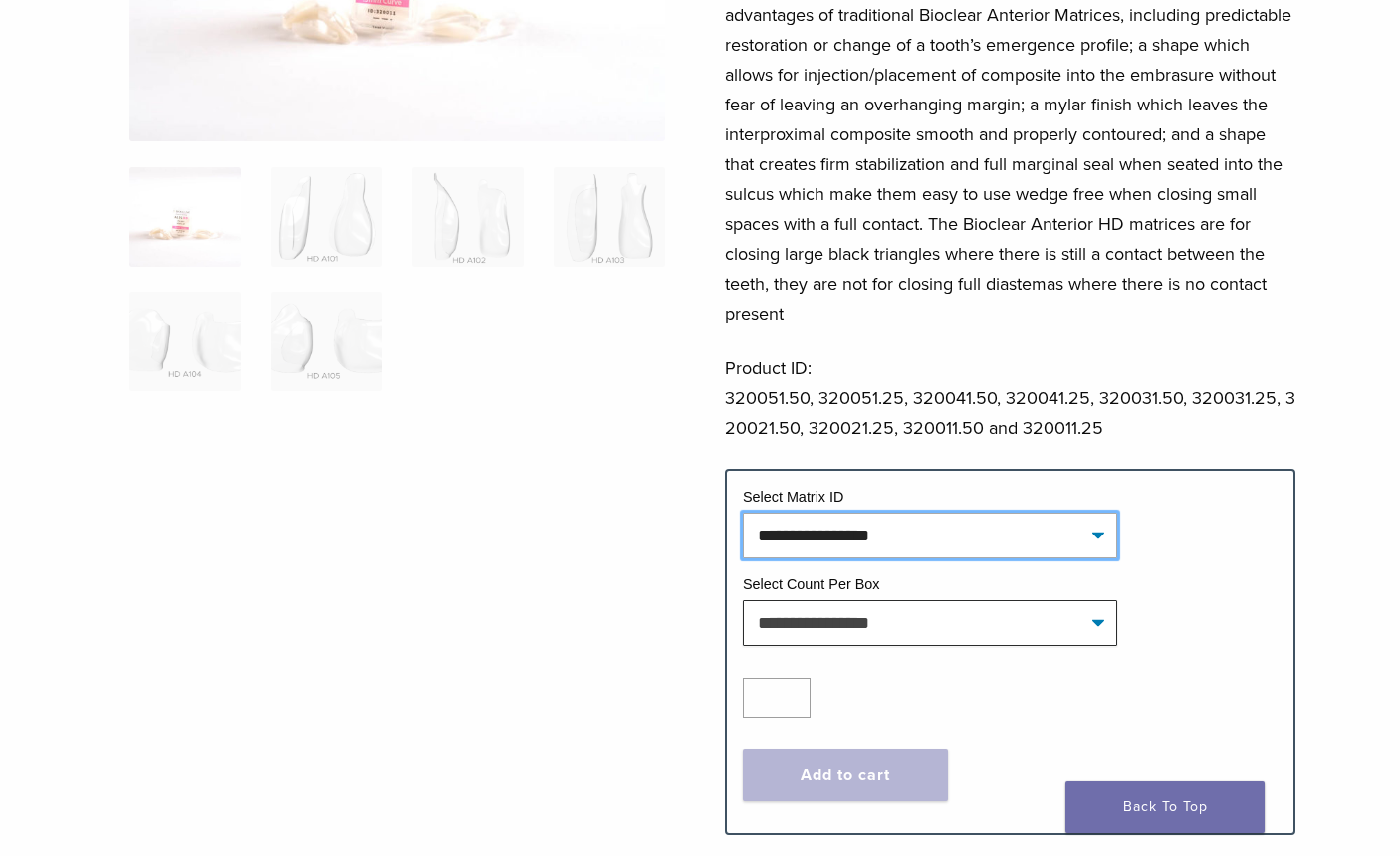 click on "**********" 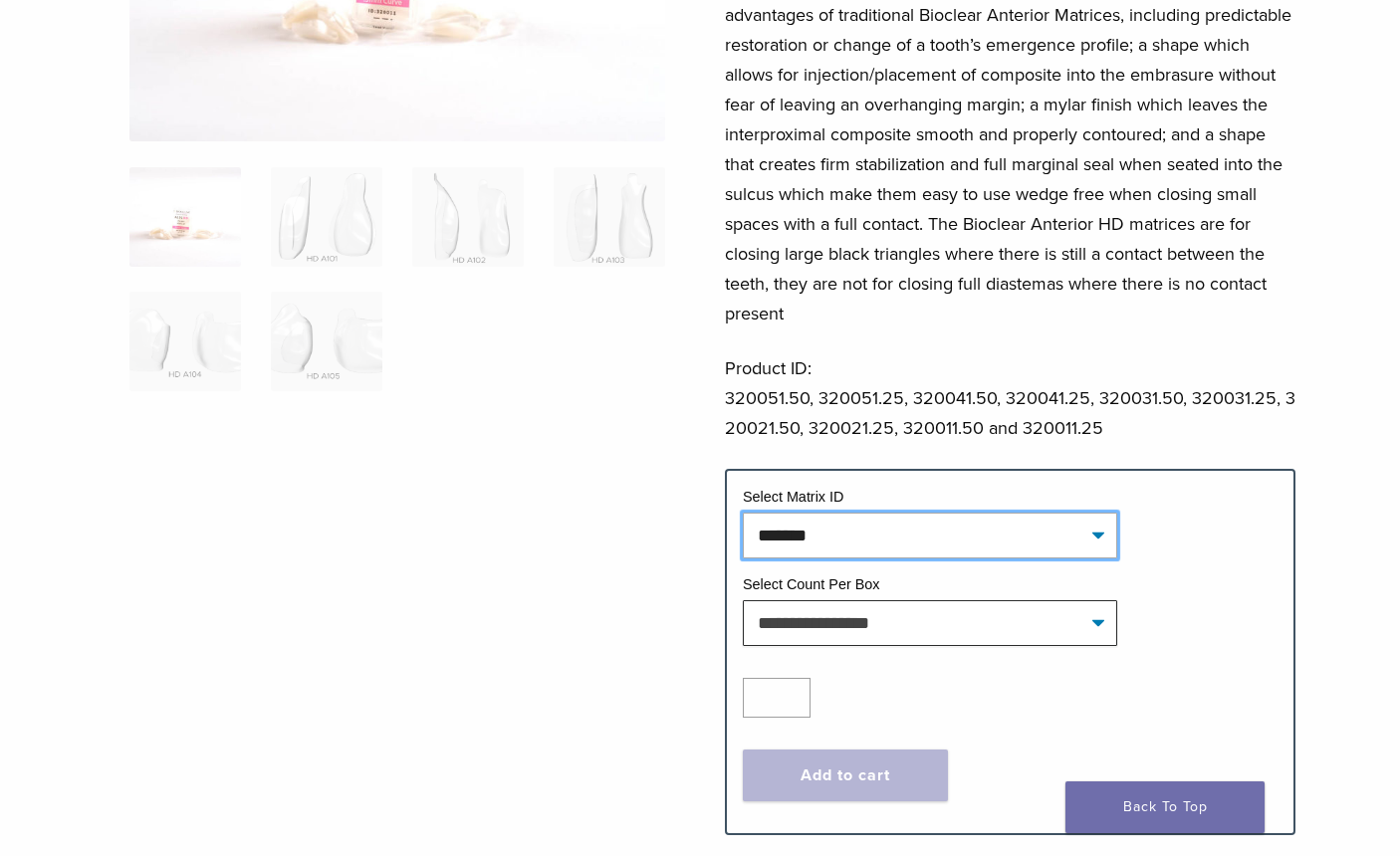 click on "**********" 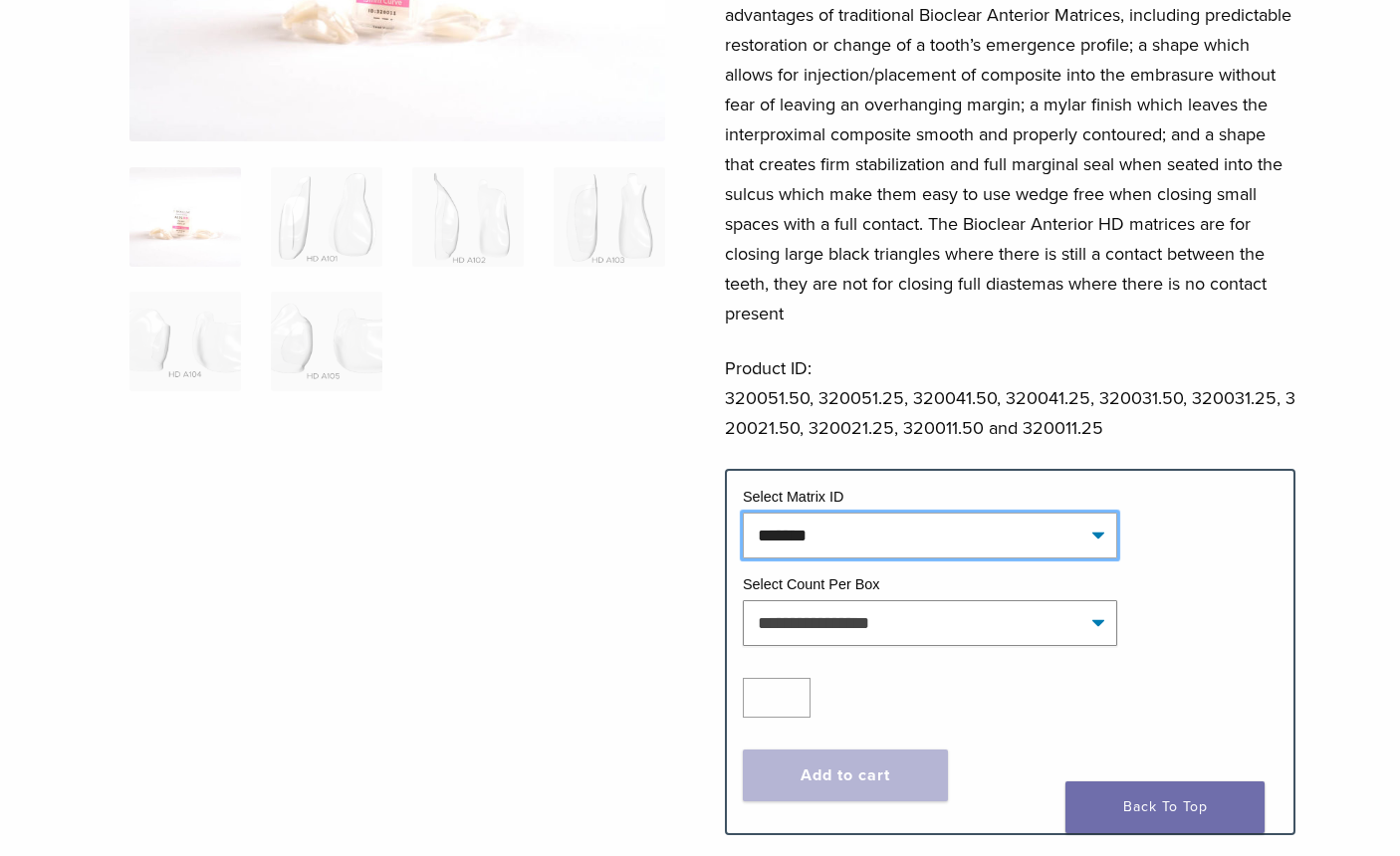 select on "*******" 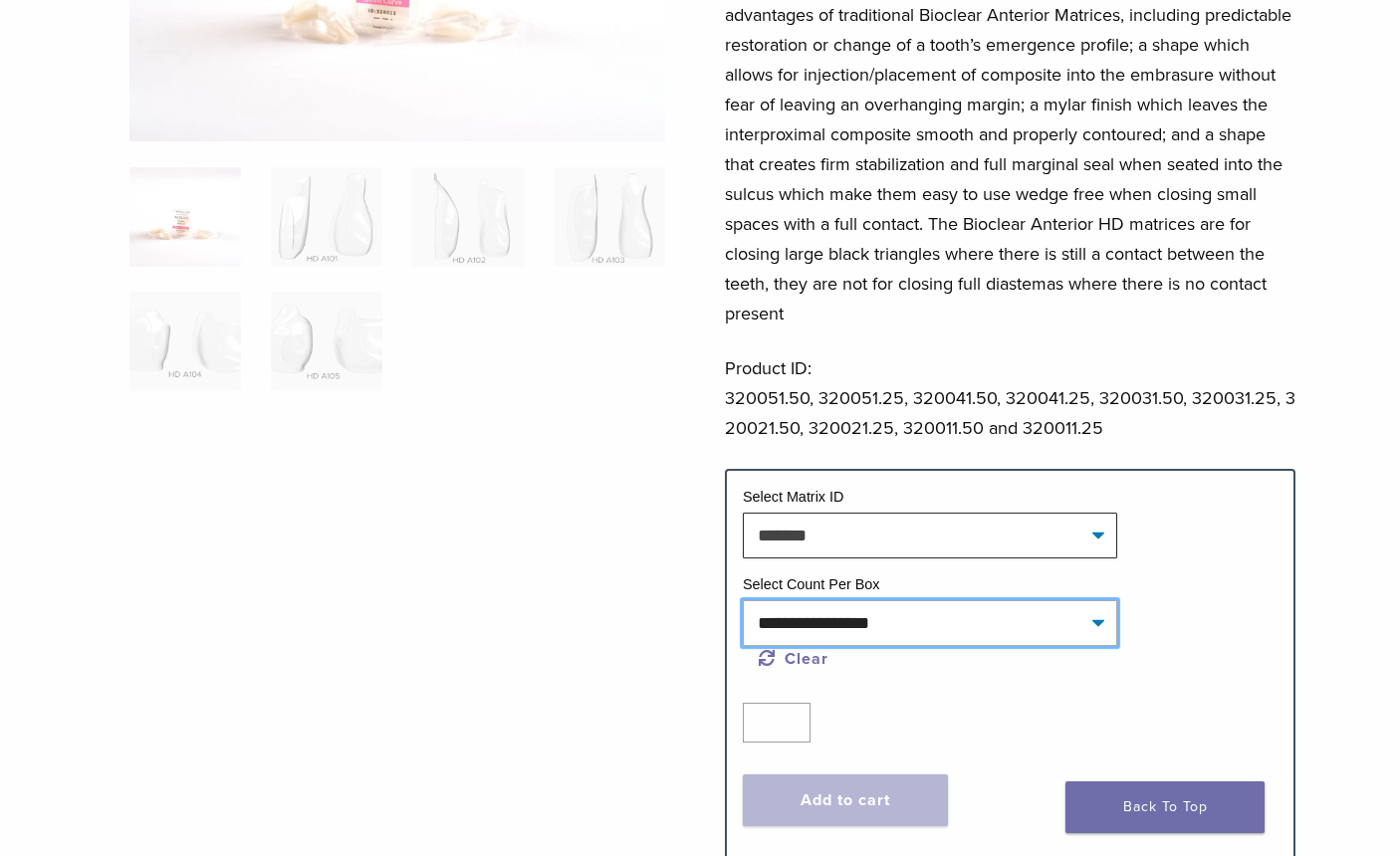 click on "**********" 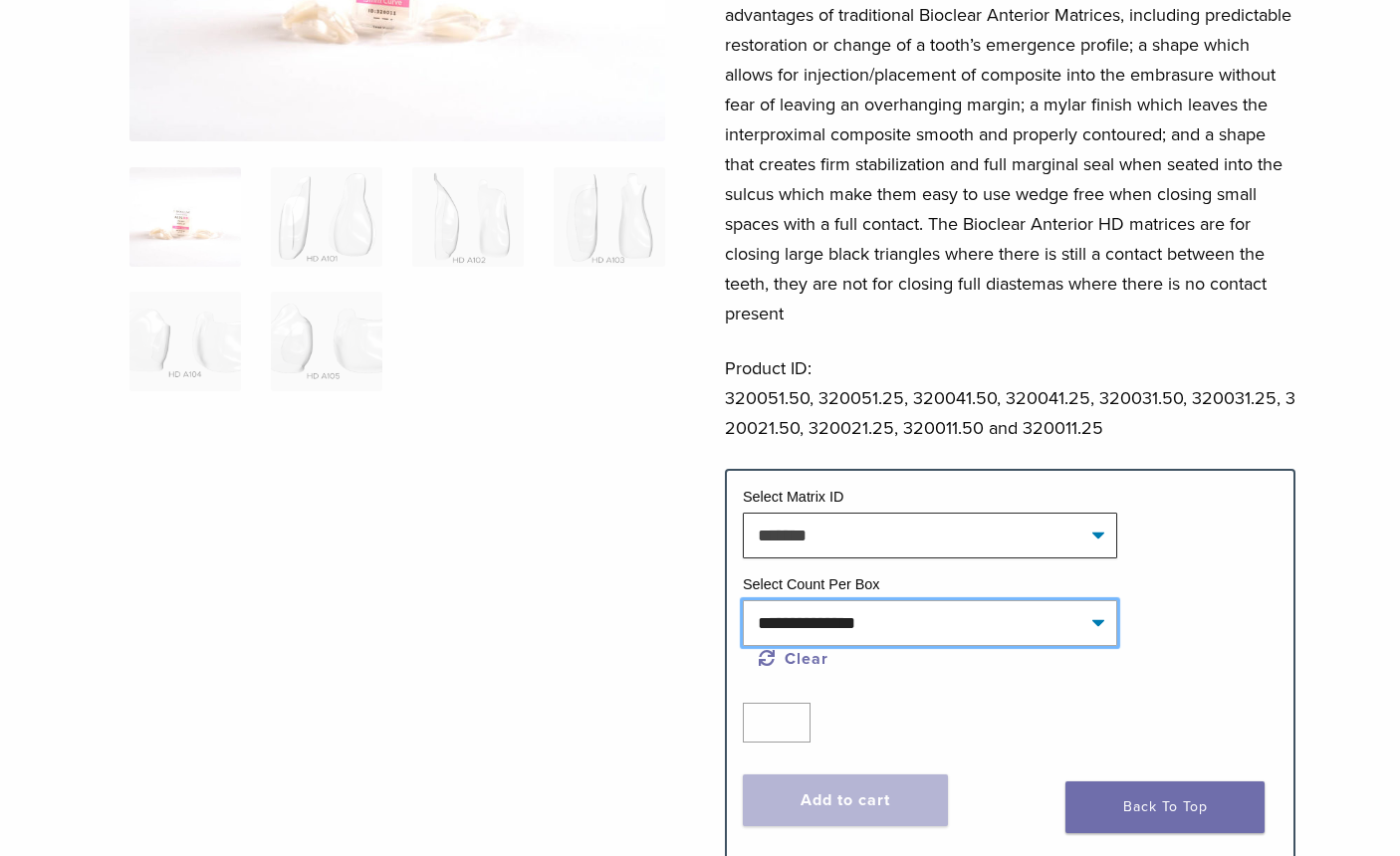 click on "**********" 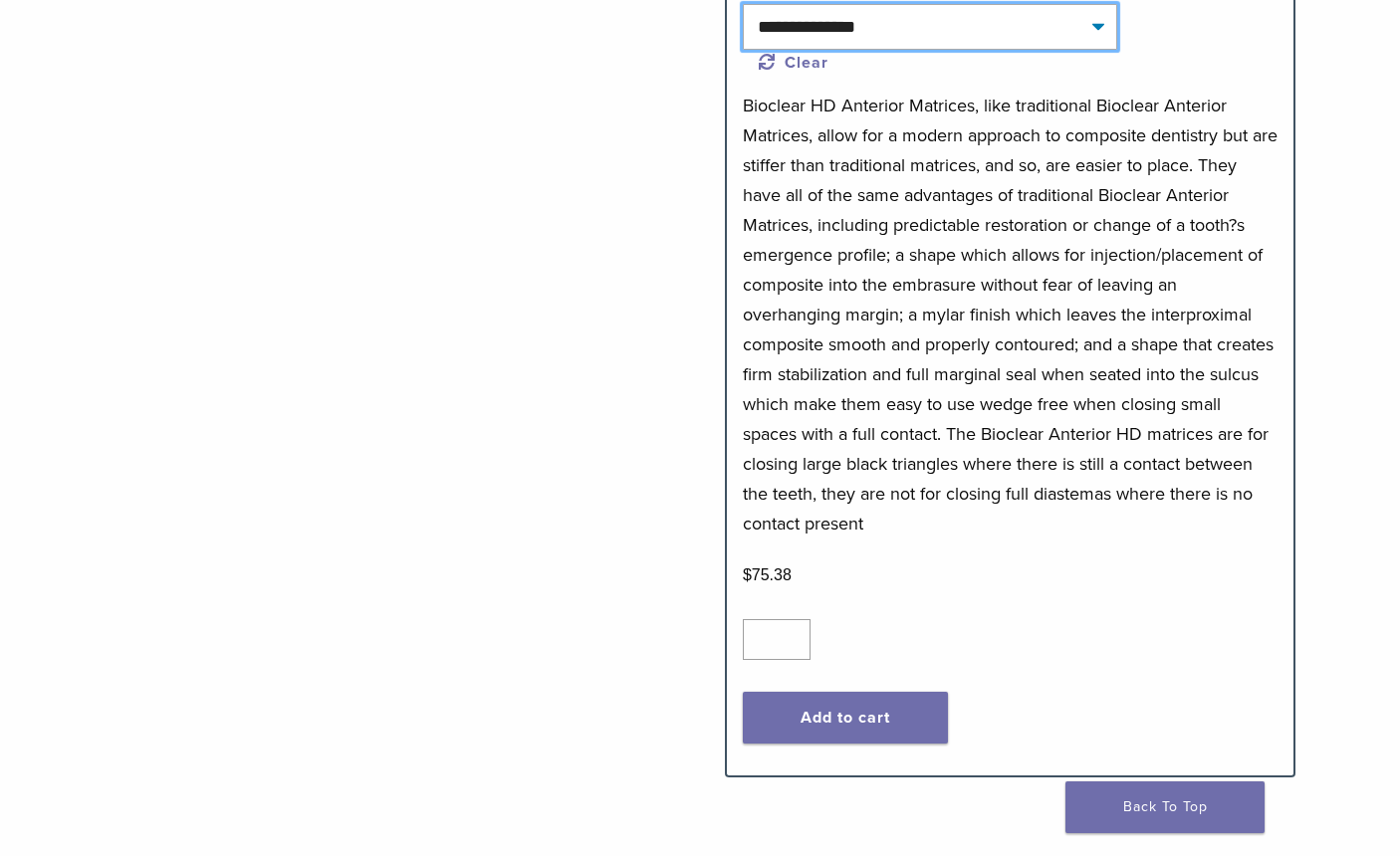 scroll, scrollTop: 995, scrollLeft: 0, axis: vertical 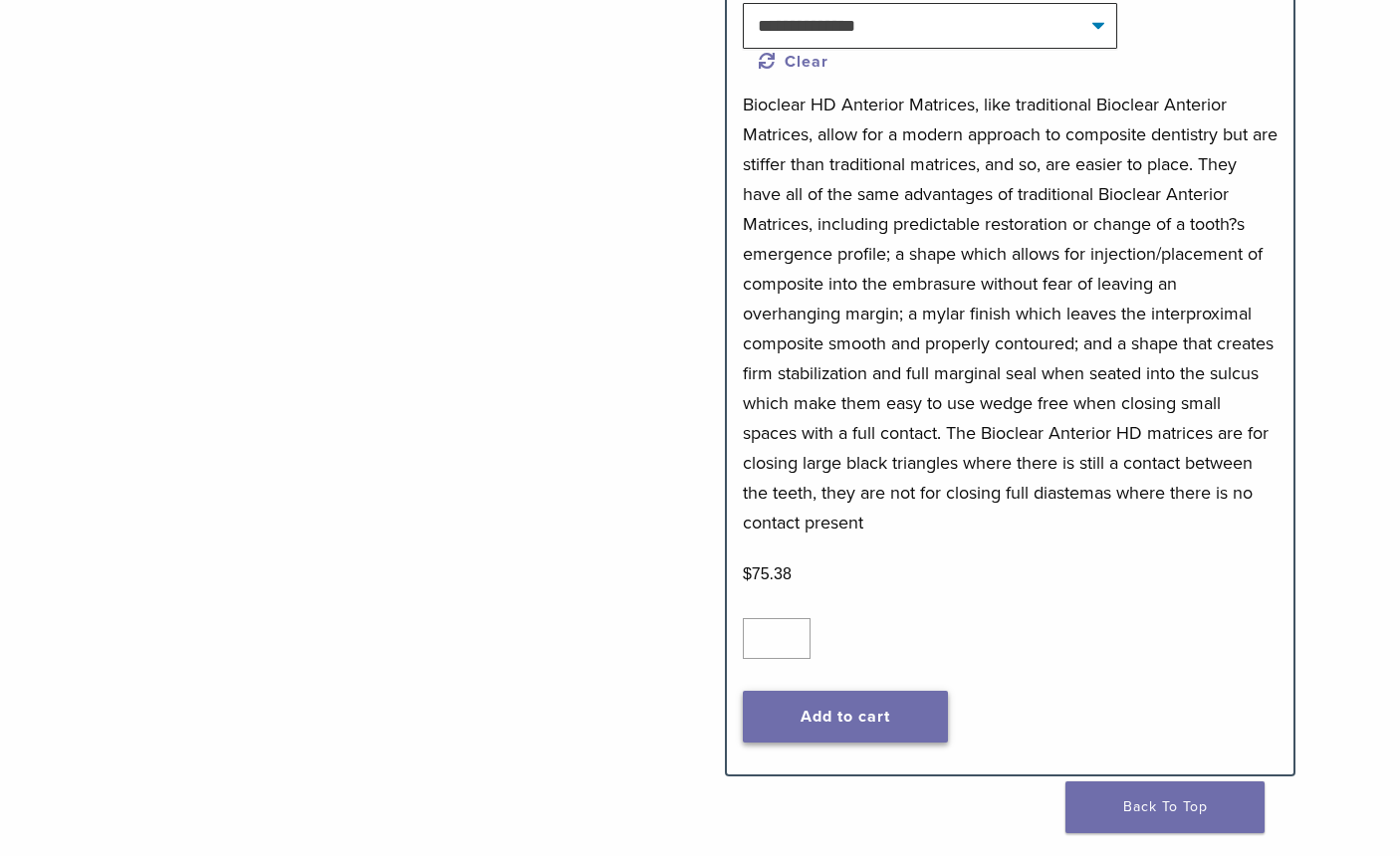click on "Add to cart" 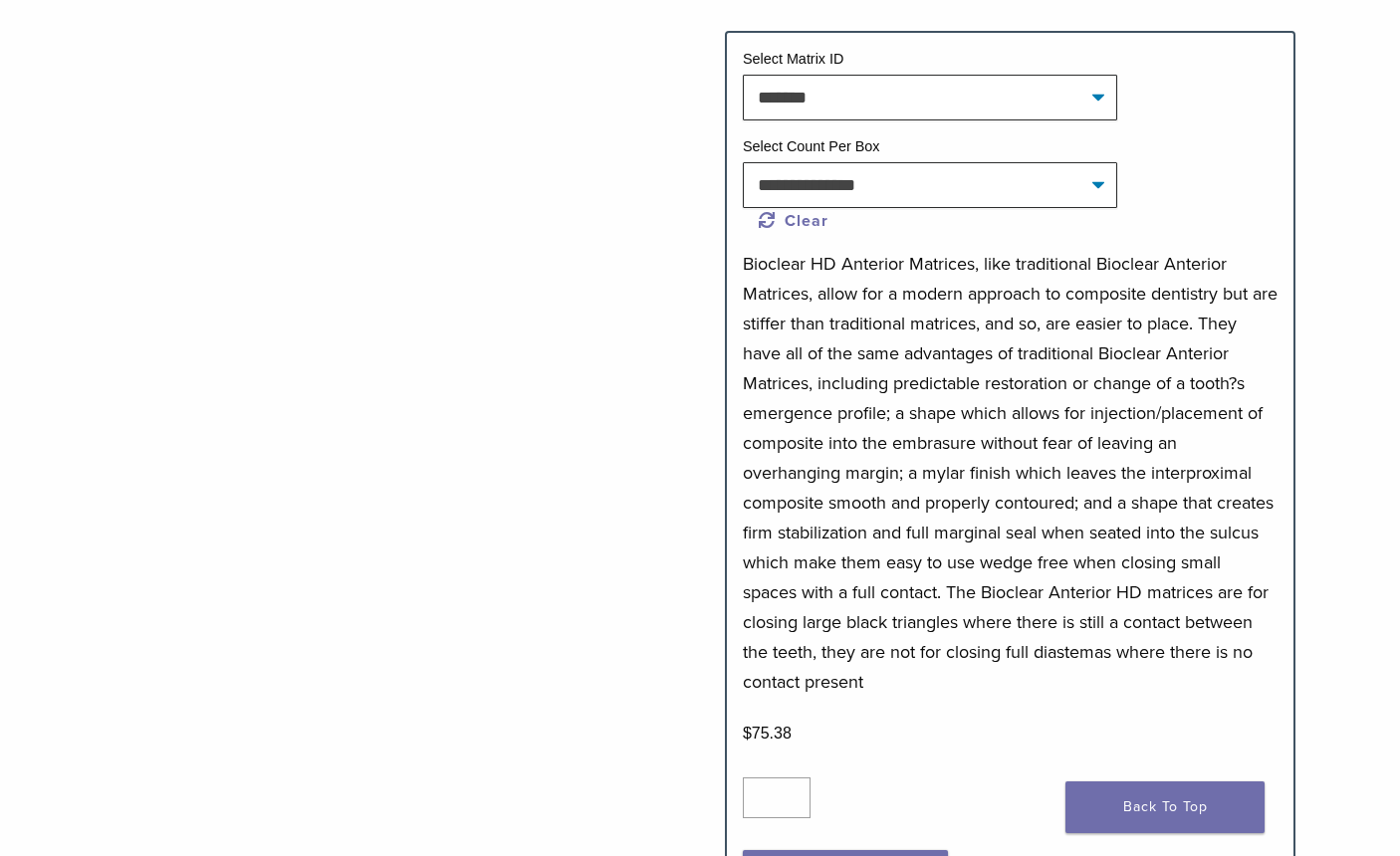 scroll, scrollTop: 796, scrollLeft: 0, axis: vertical 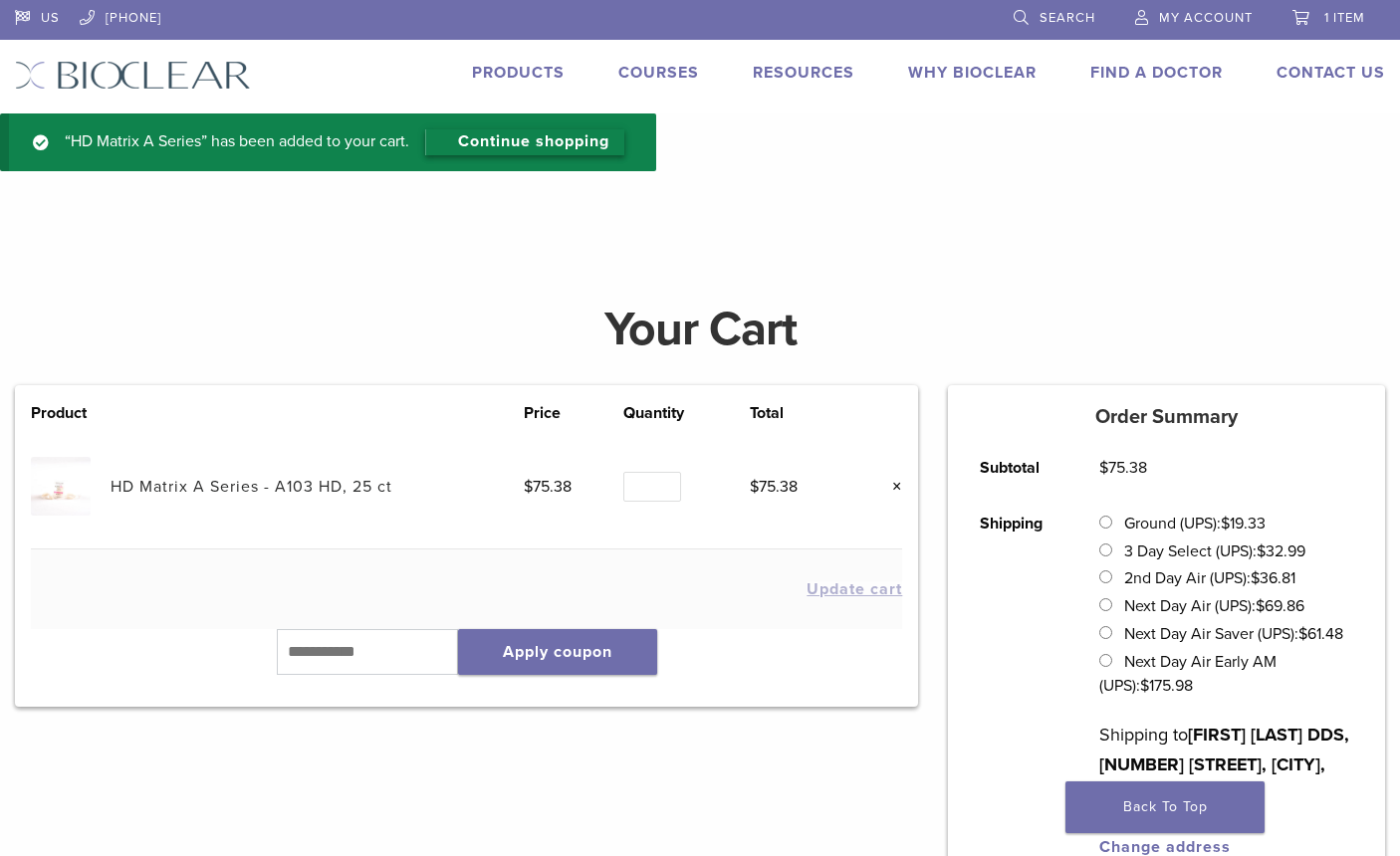 click on "Continue shopping" at bounding box center [525, 142] 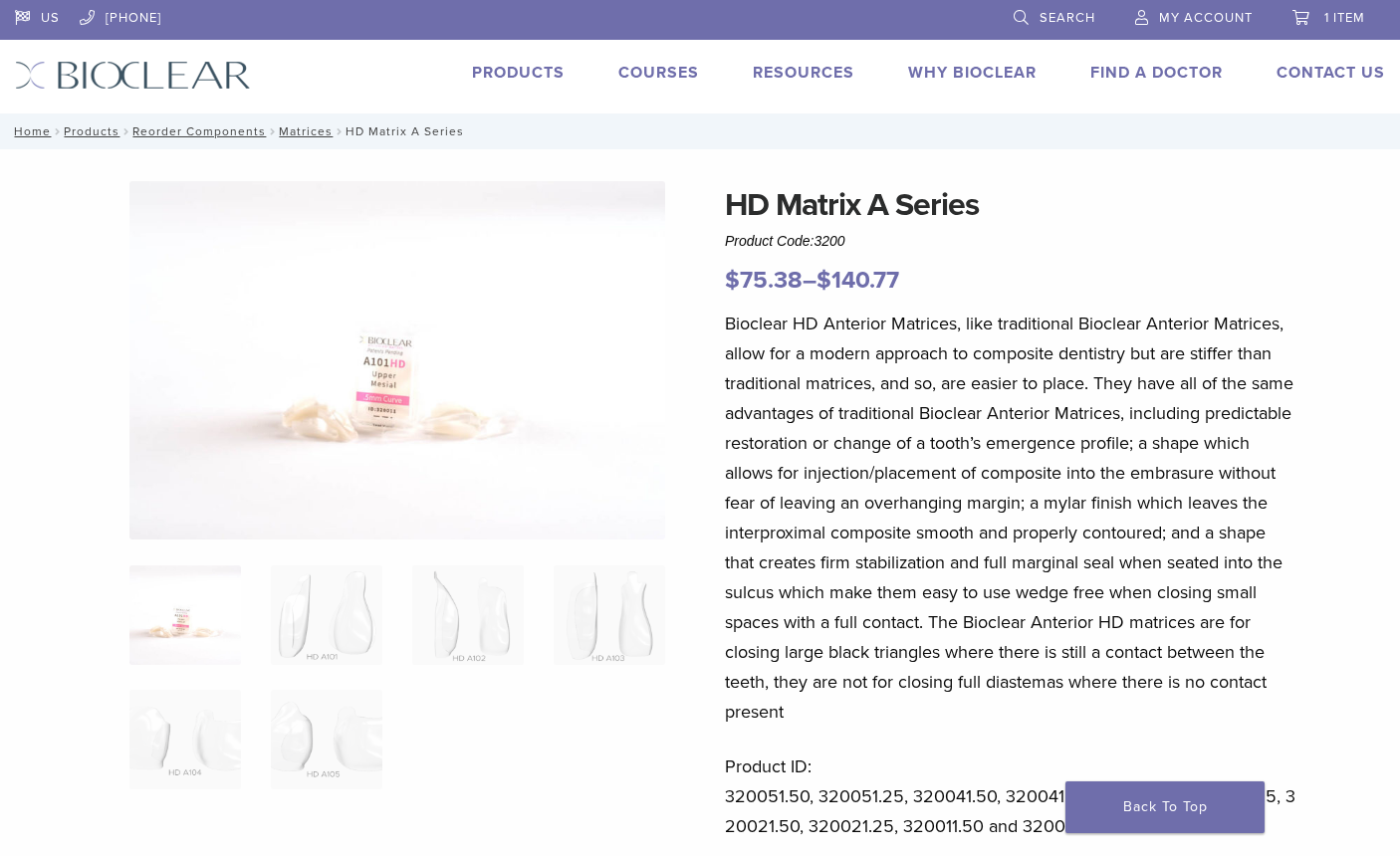 scroll, scrollTop: 0, scrollLeft: 0, axis: both 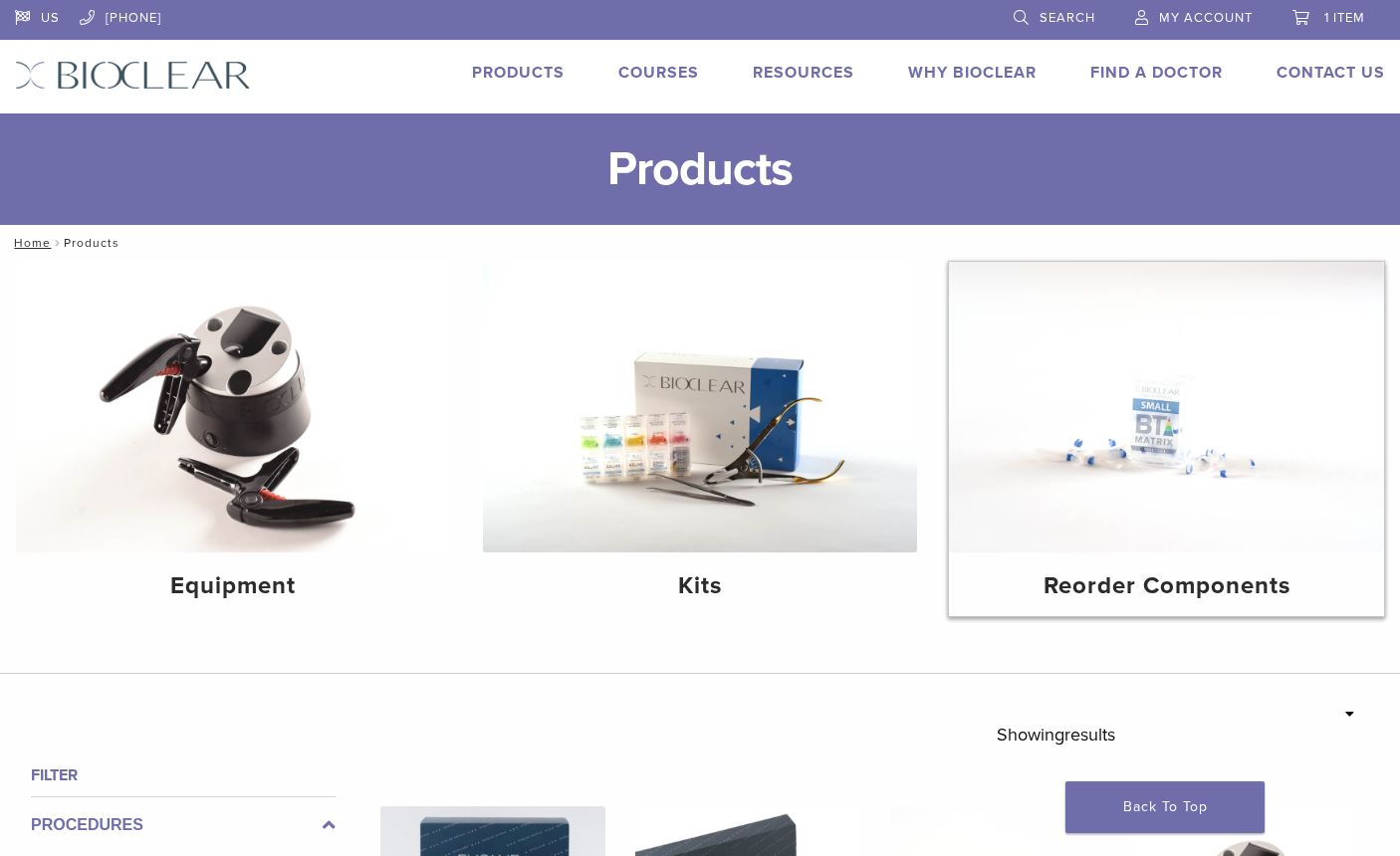 click on "Reorder Components" at bounding box center (1166, 586) 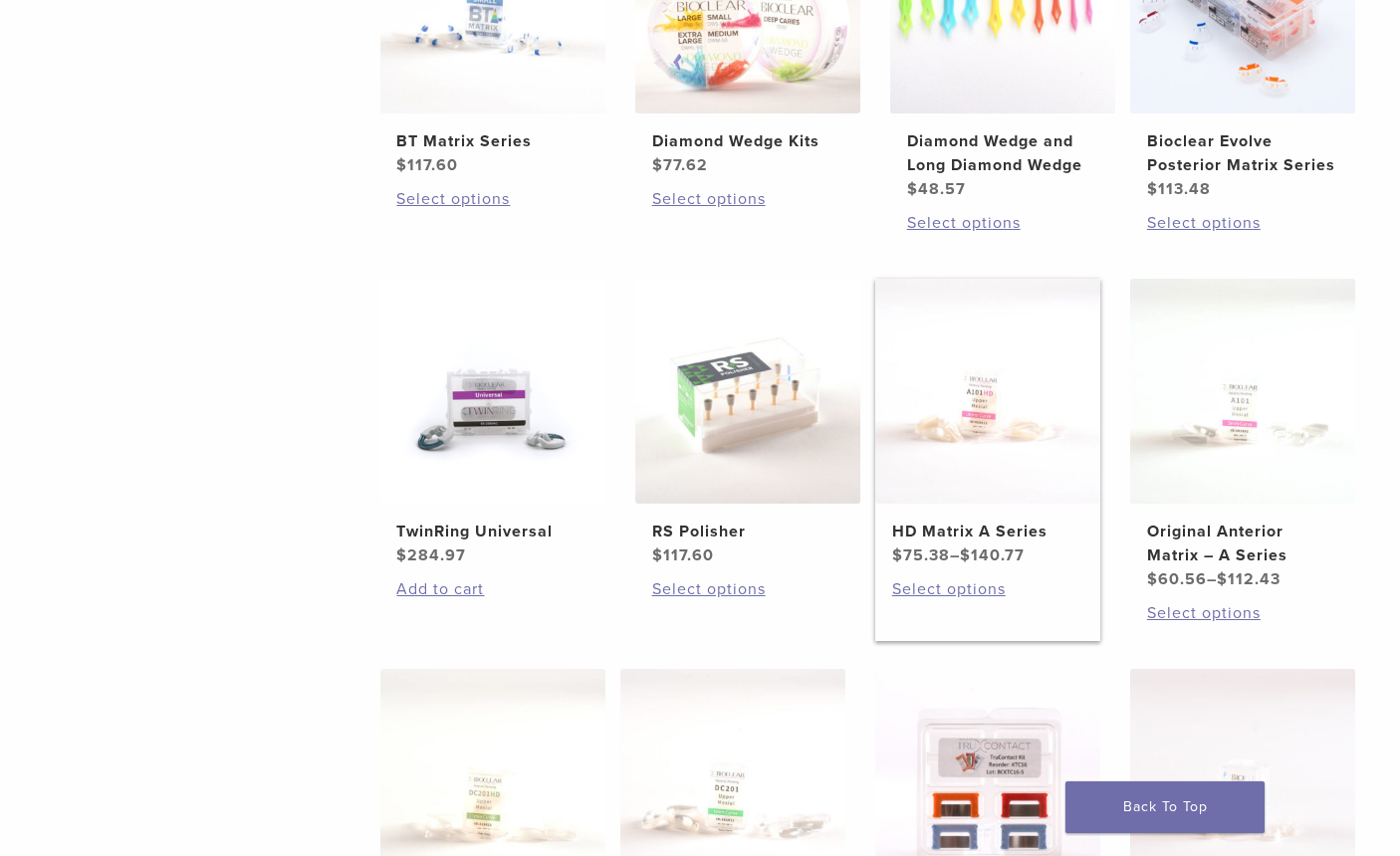 scroll, scrollTop: 796, scrollLeft: 0, axis: vertical 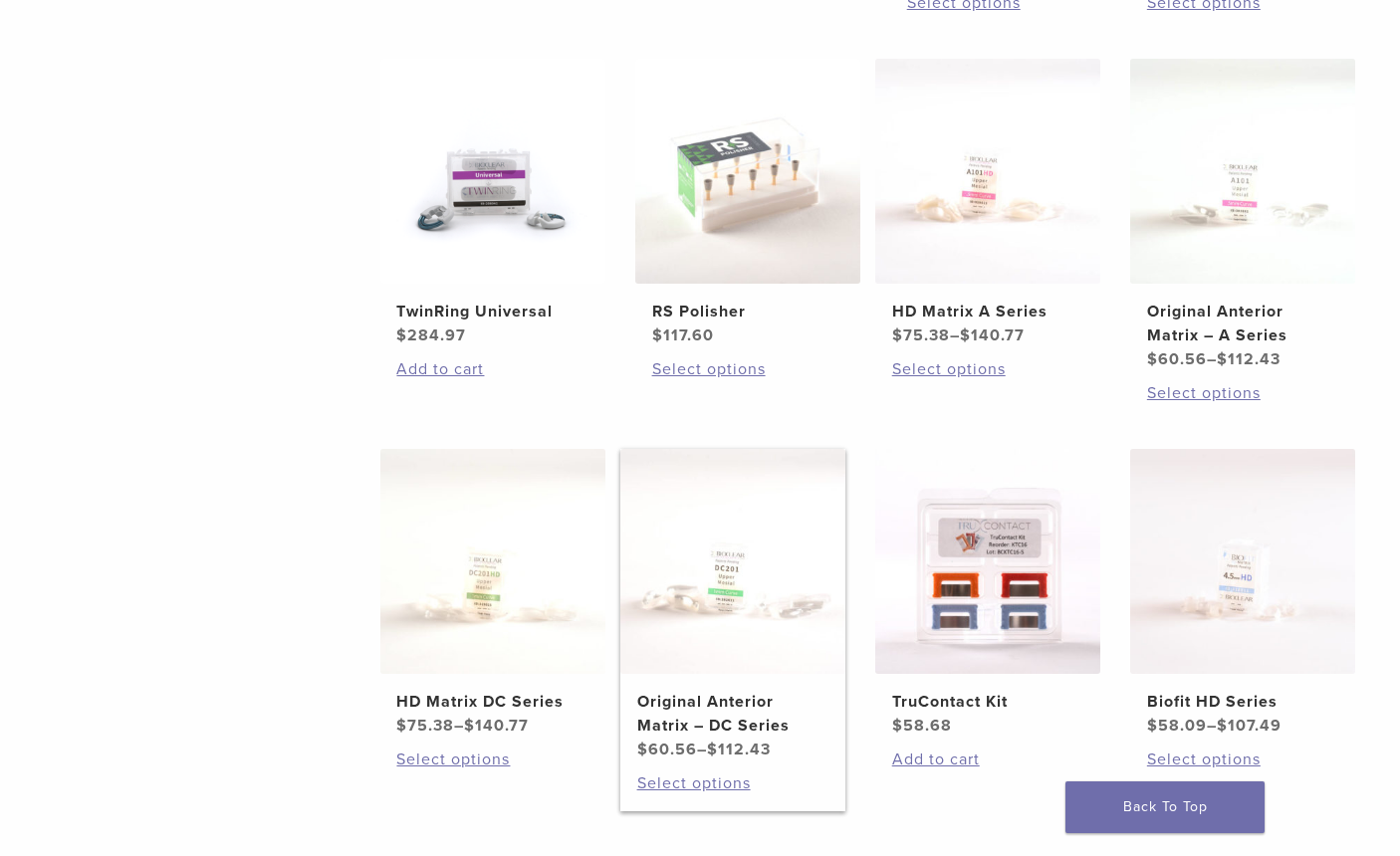 click at bounding box center (733, 561) 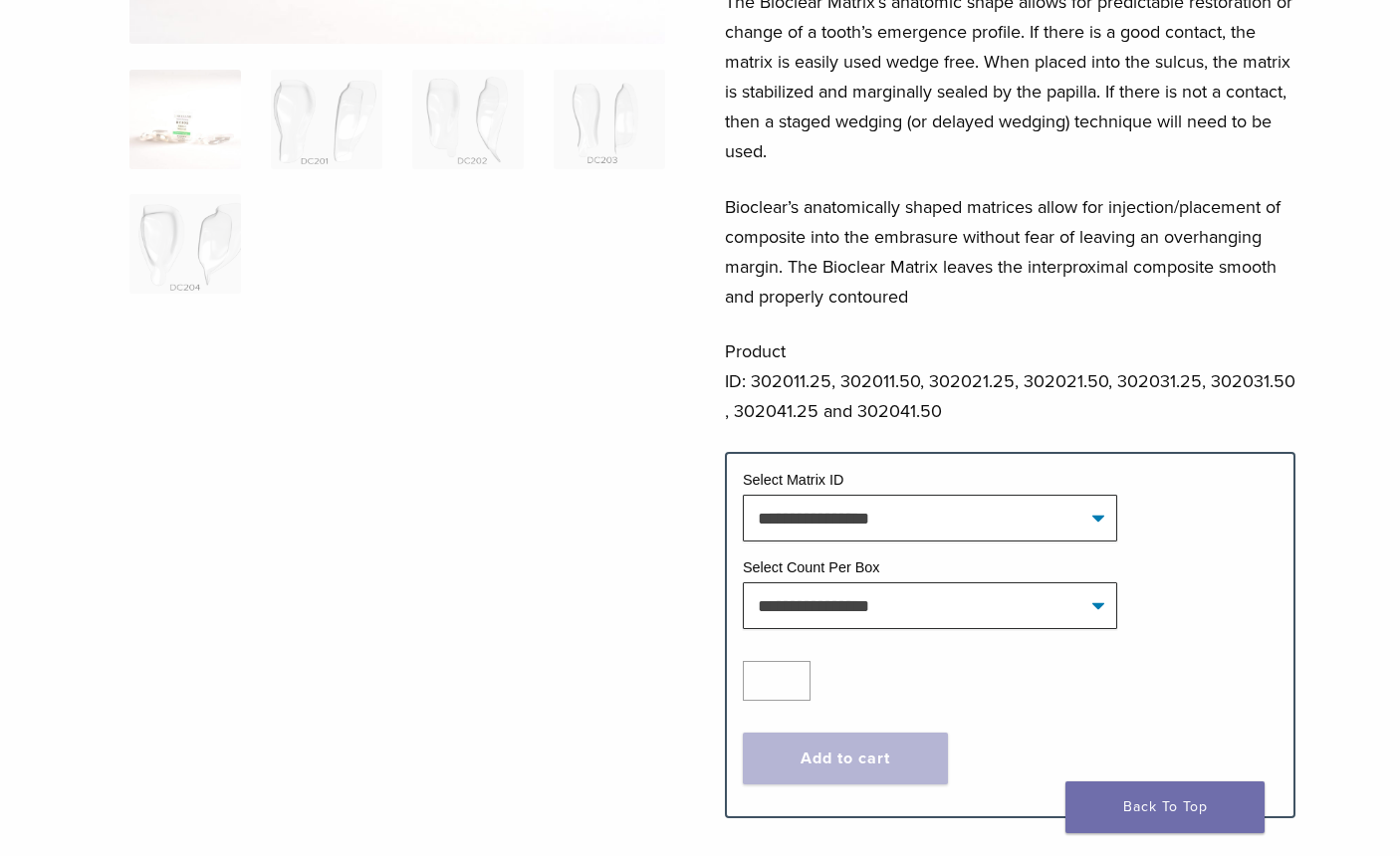 scroll, scrollTop: 498, scrollLeft: 0, axis: vertical 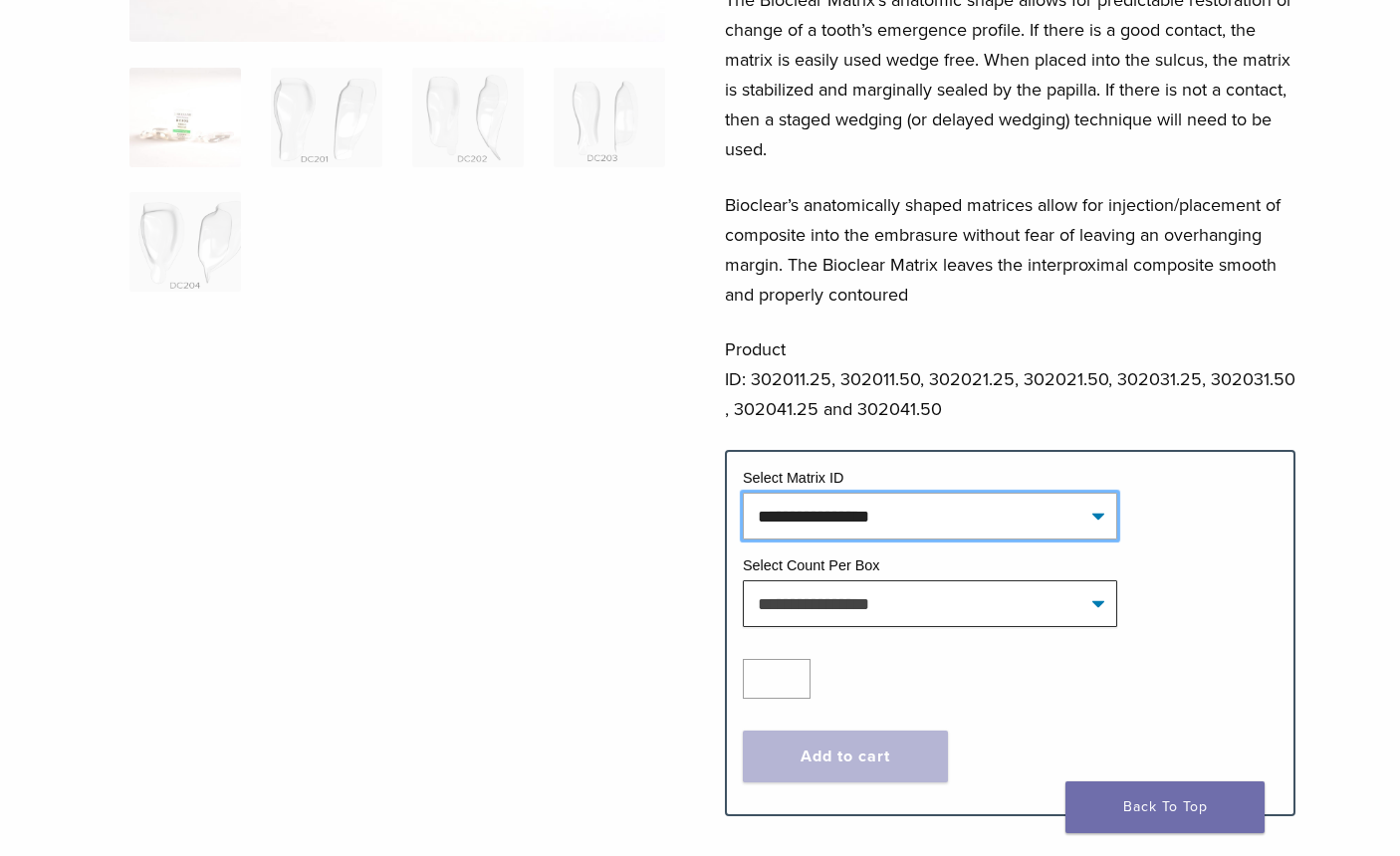 click on "**********" 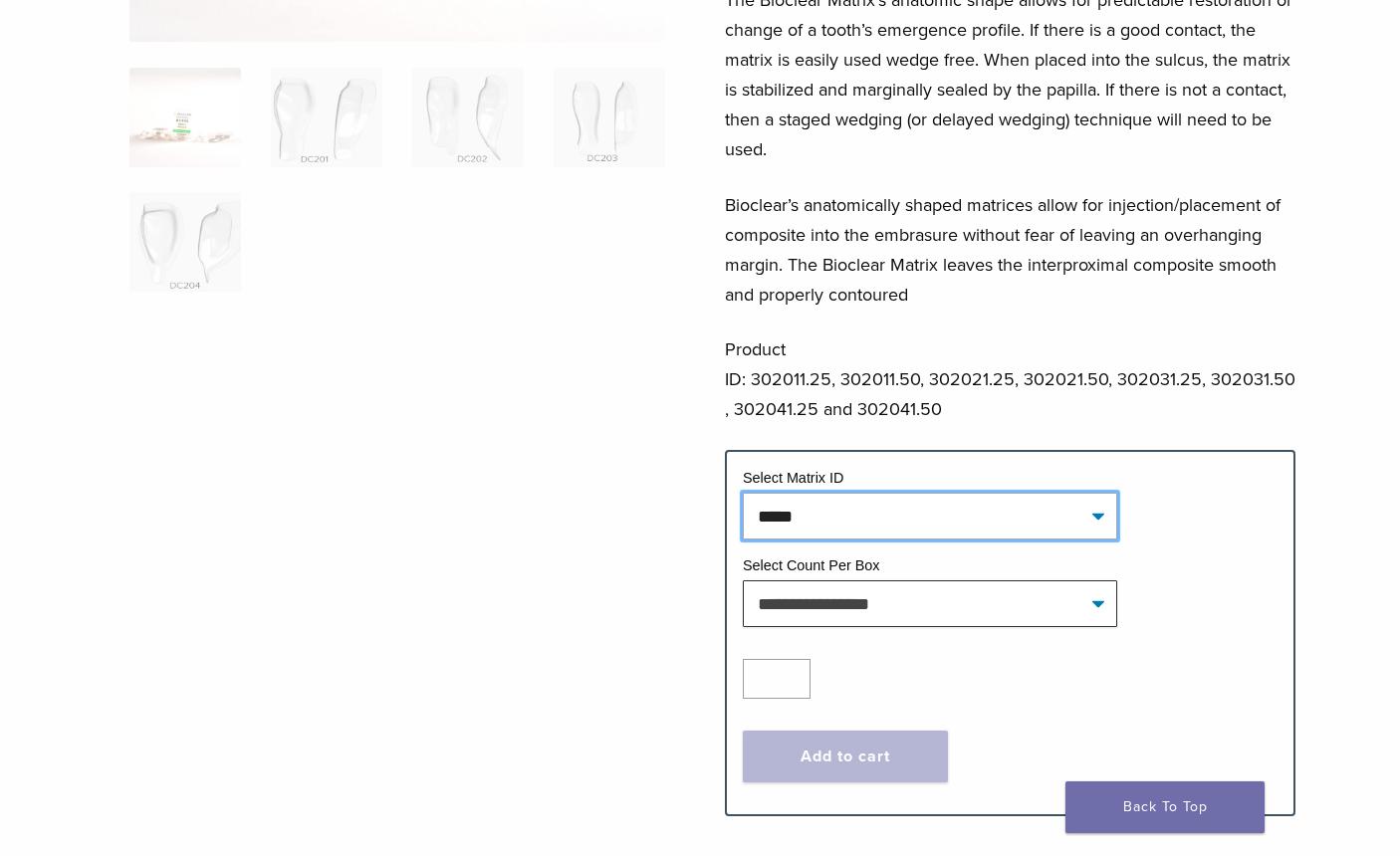 click on "**********" 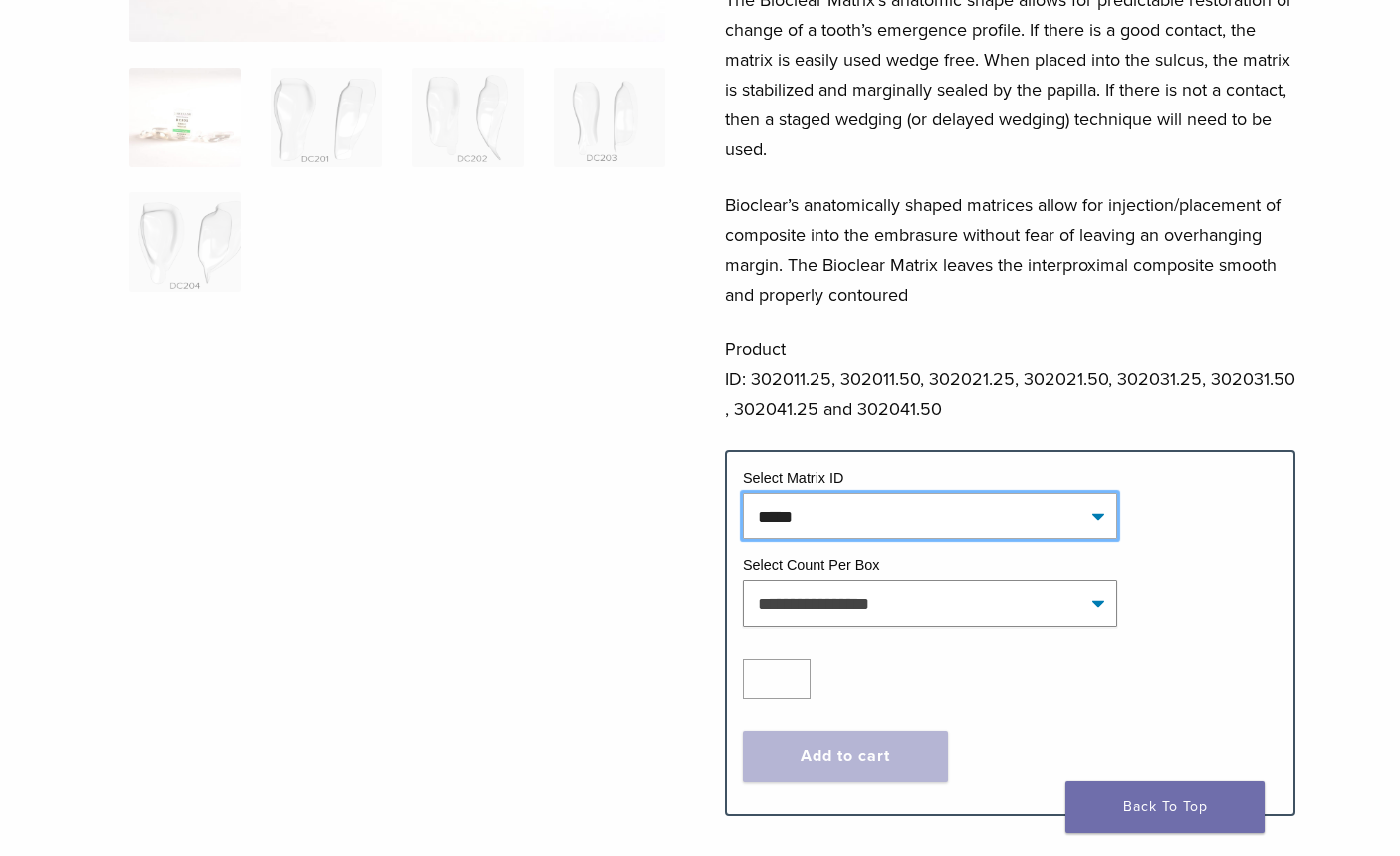 select on "*****" 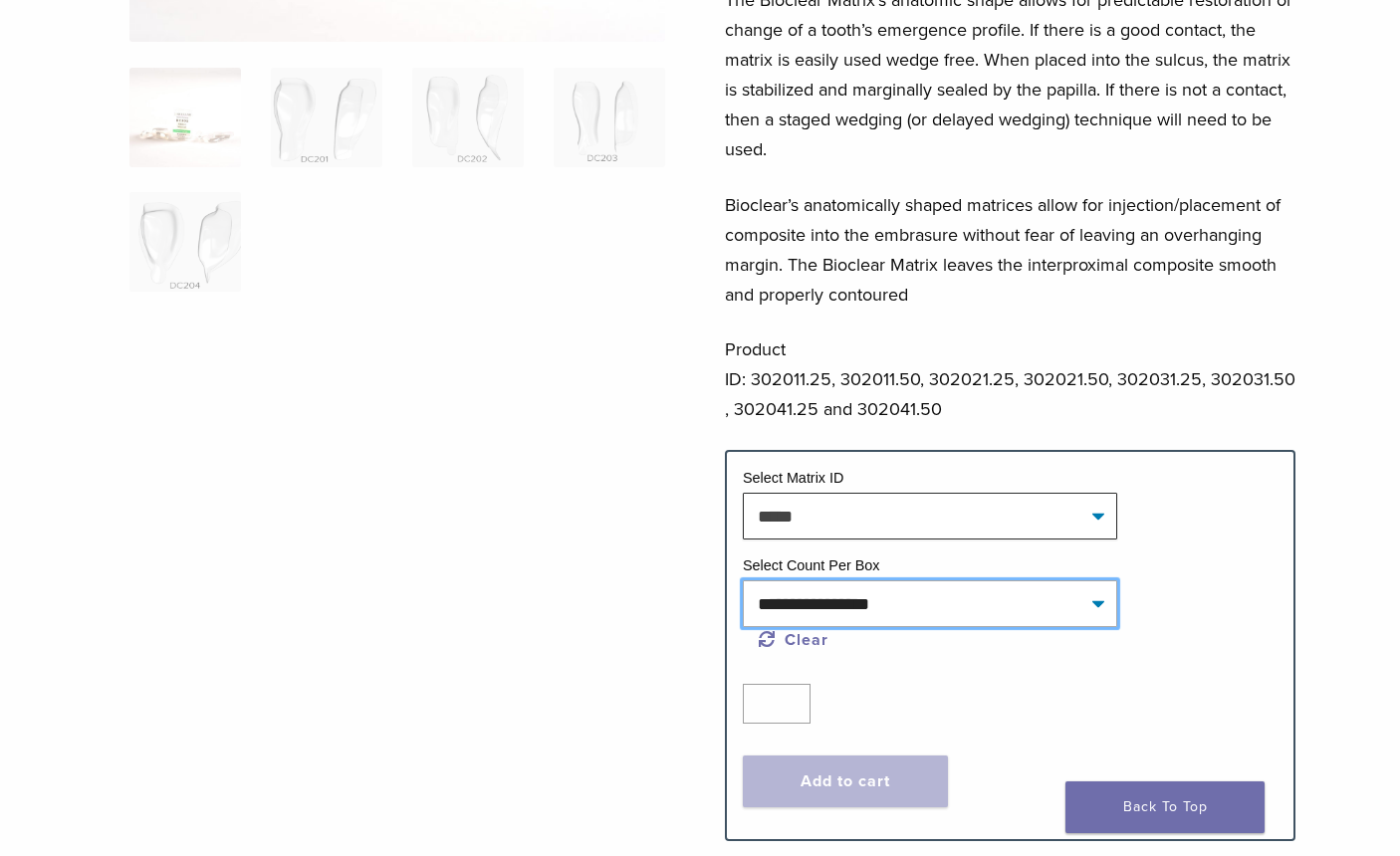 click on "**********" 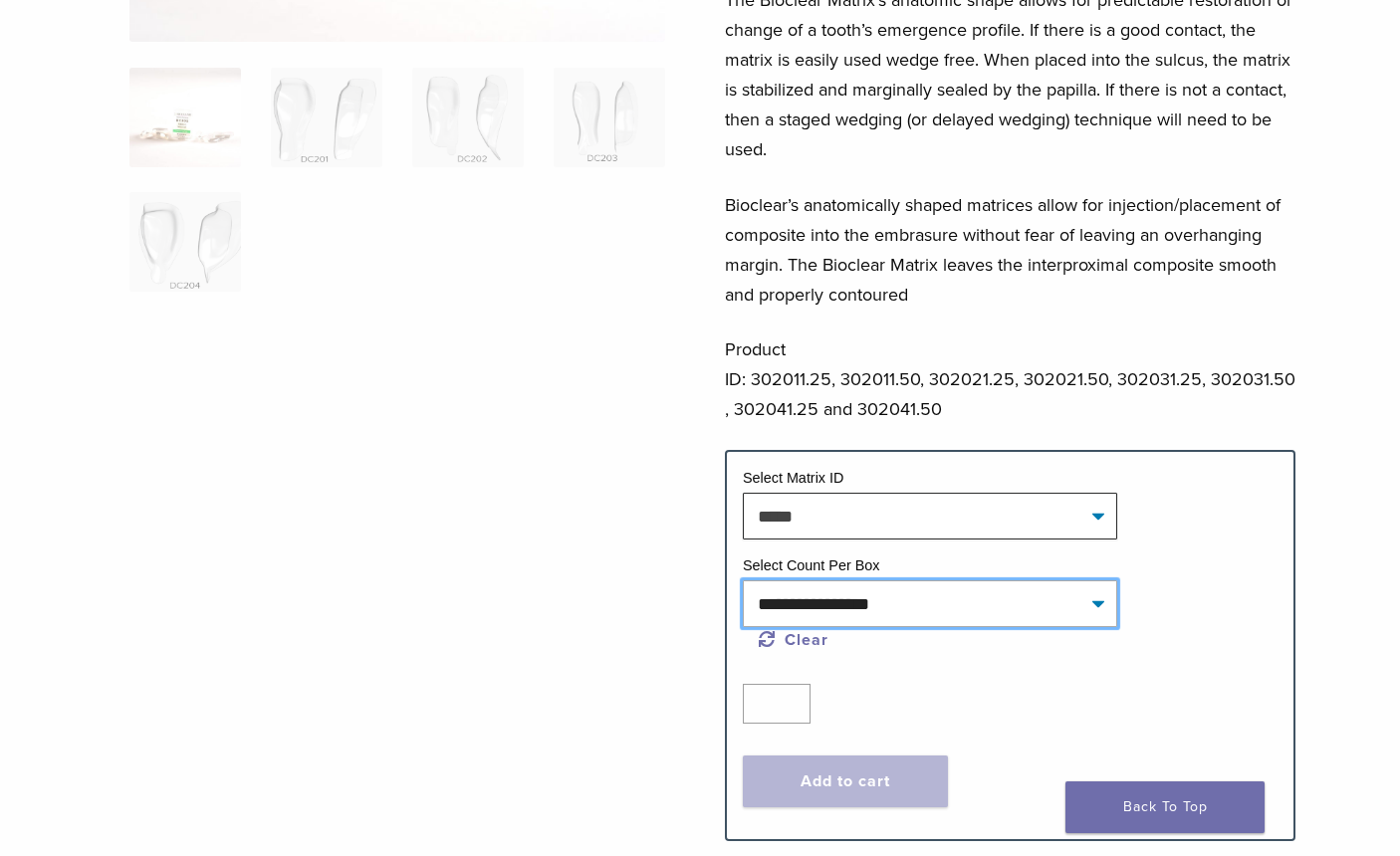 select on "*****" 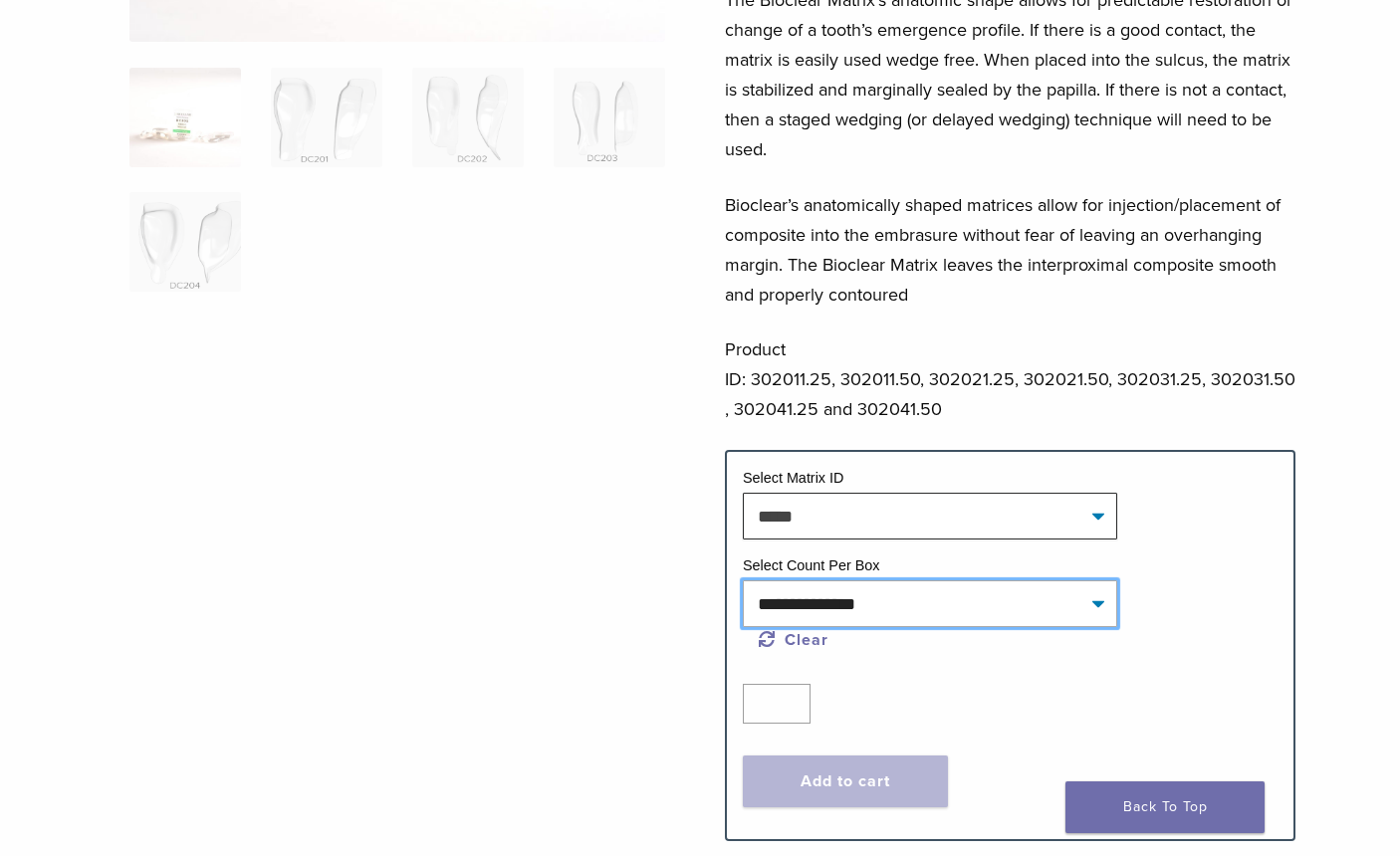 click on "**********" 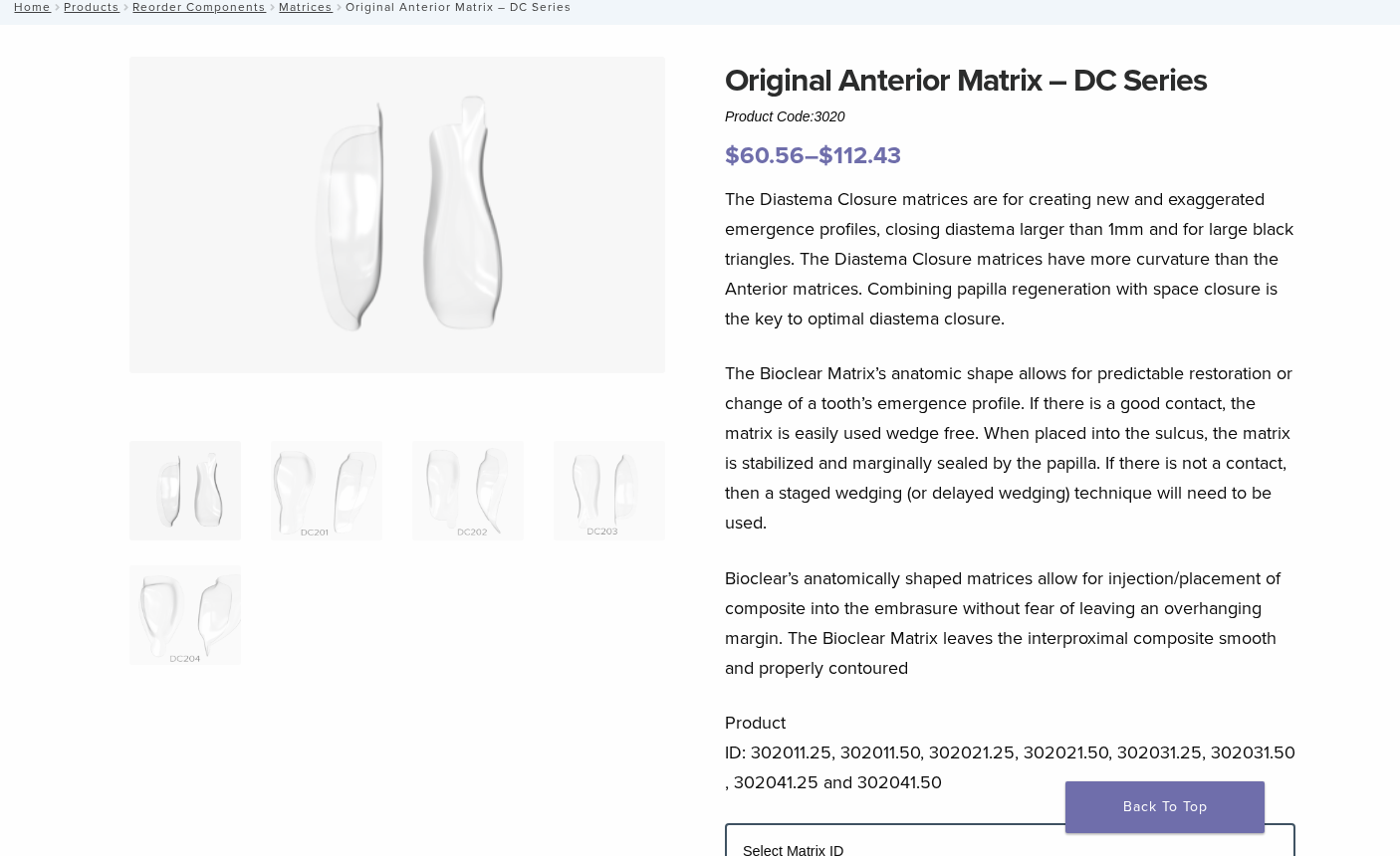 scroll, scrollTop: 0, scrollLeft: 0, axis: both 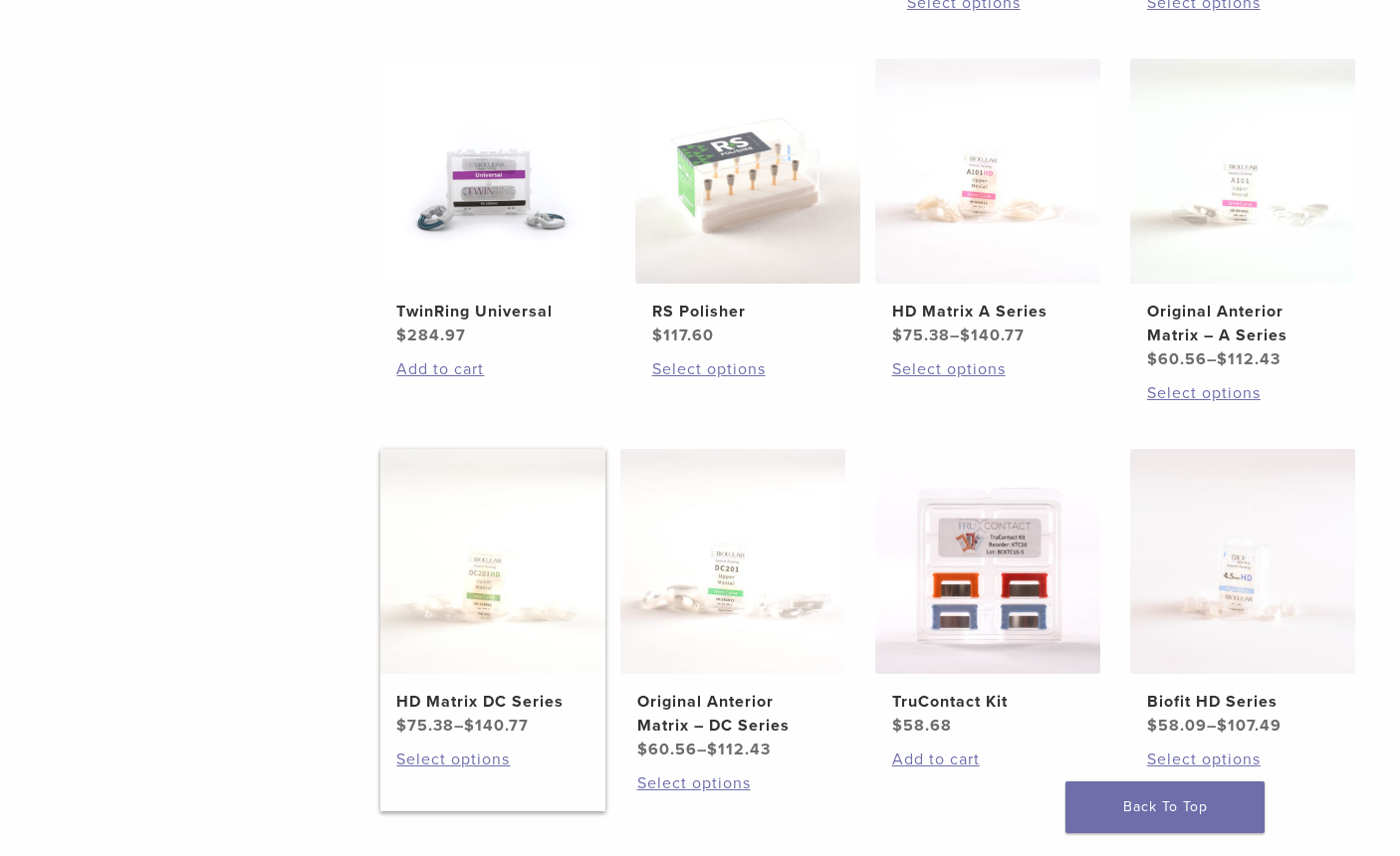 click on "$ 140.77" at bounding box center (496, 726) 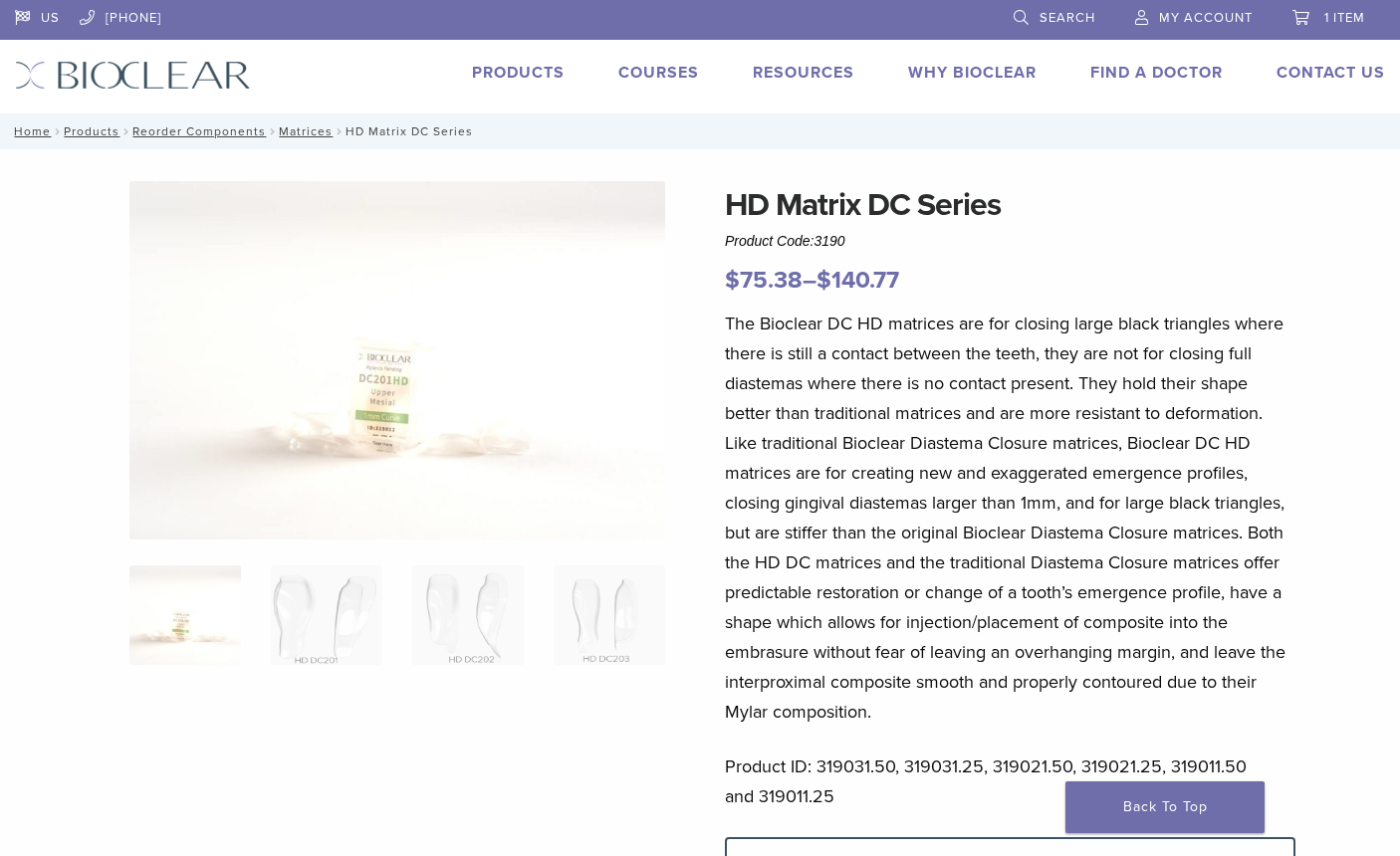 scroll, scrollTop: 299, scrollLeft: 0, axis: vertical 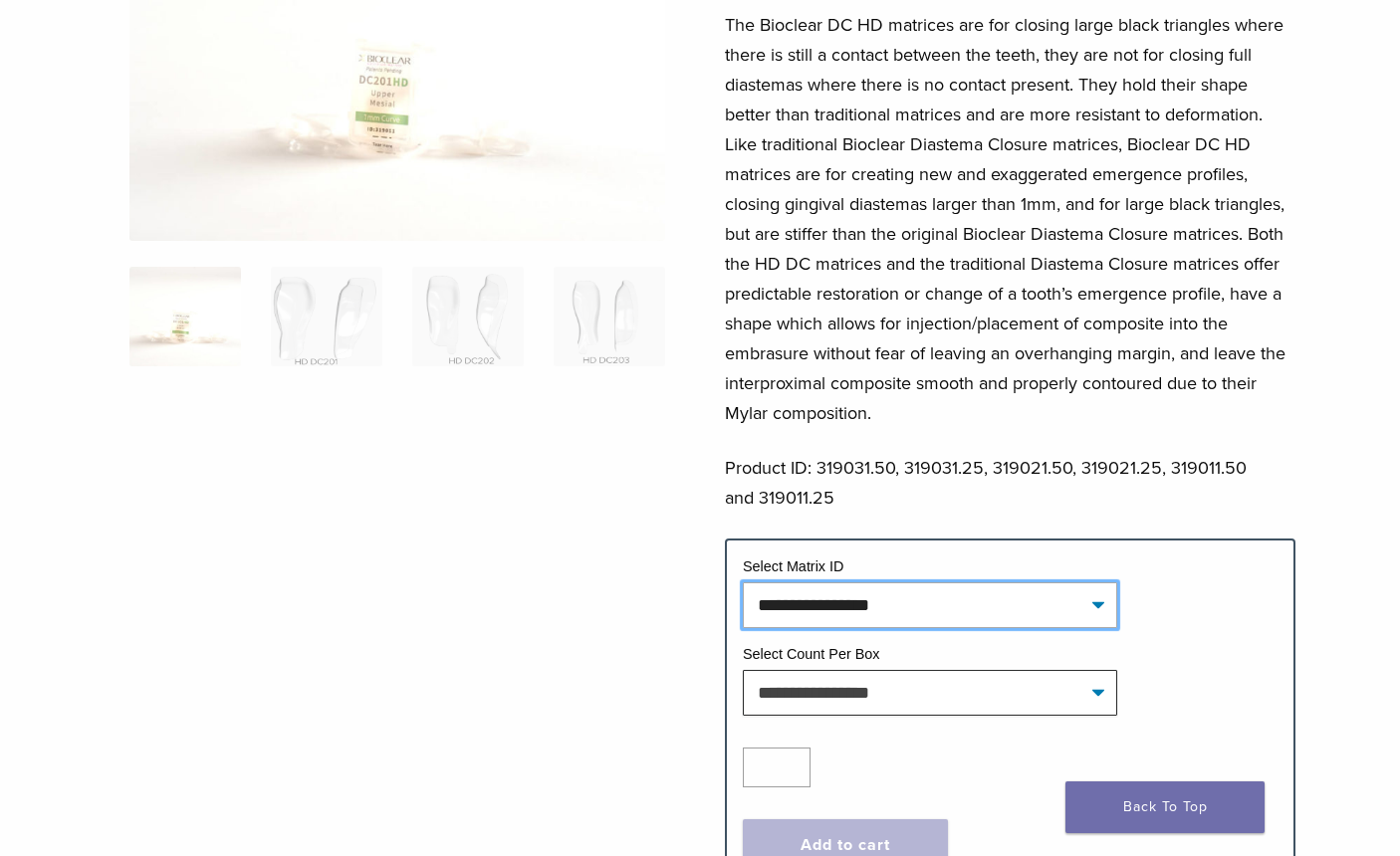 click on "**********" 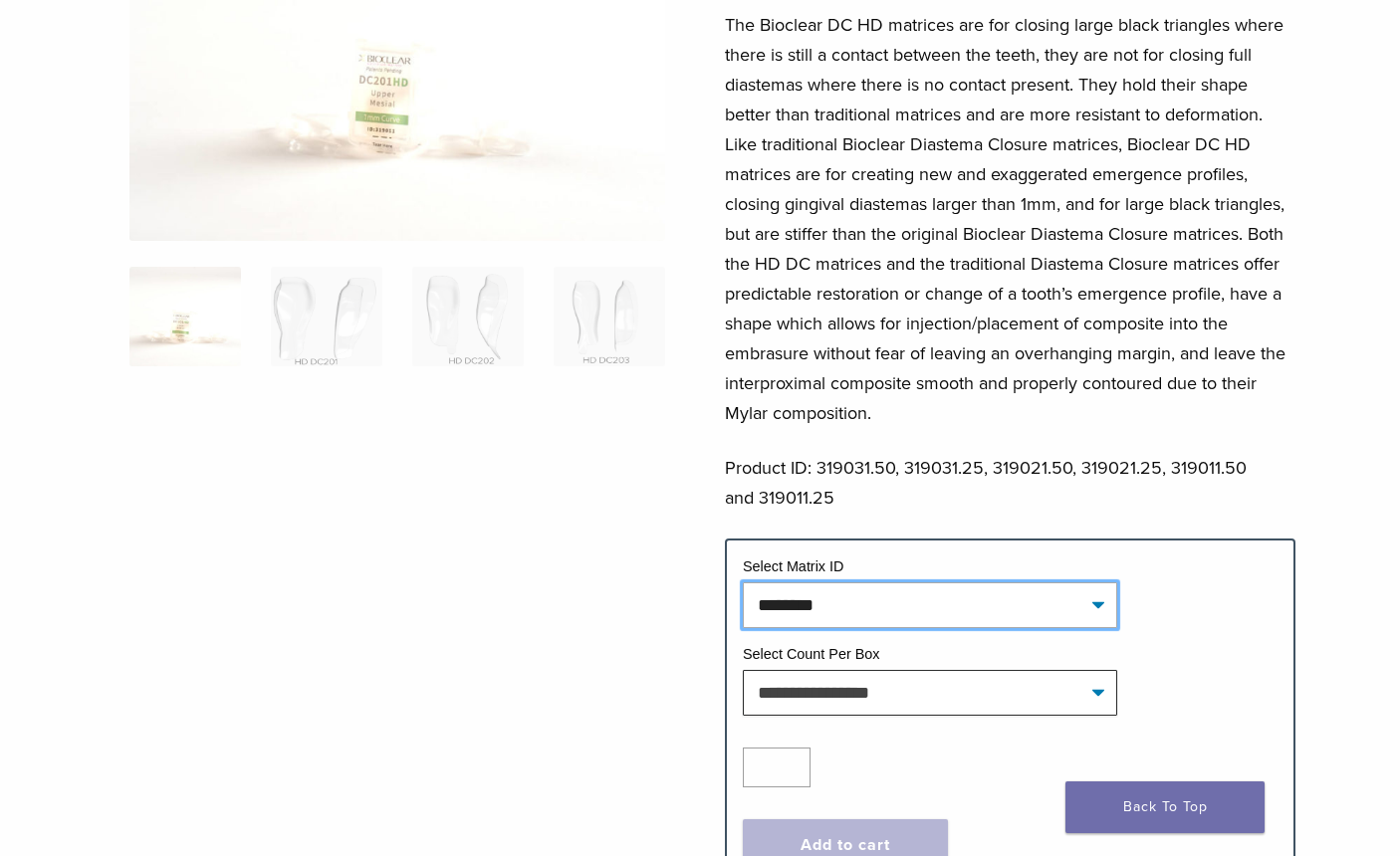 click on "**********" 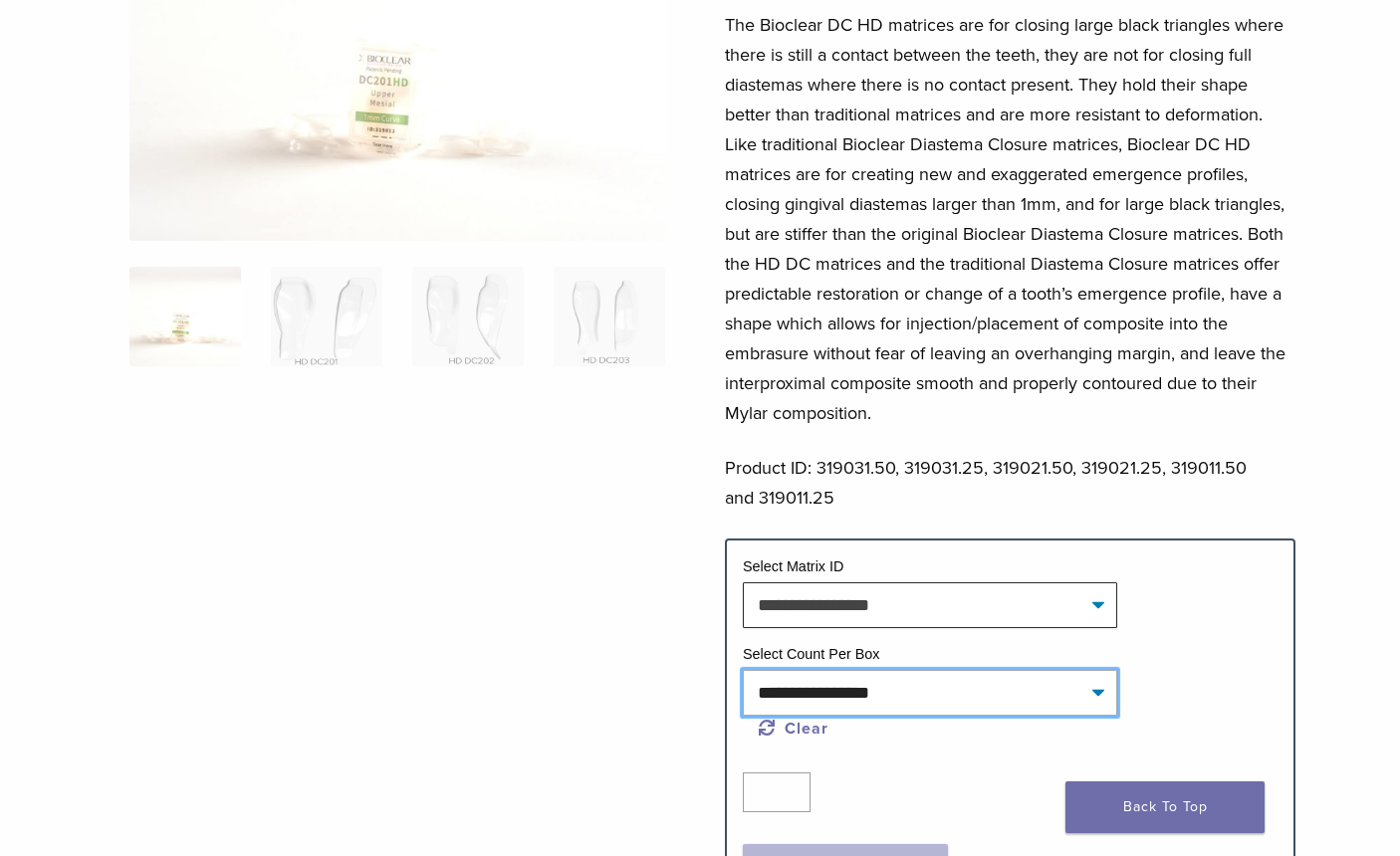 click on "**********" 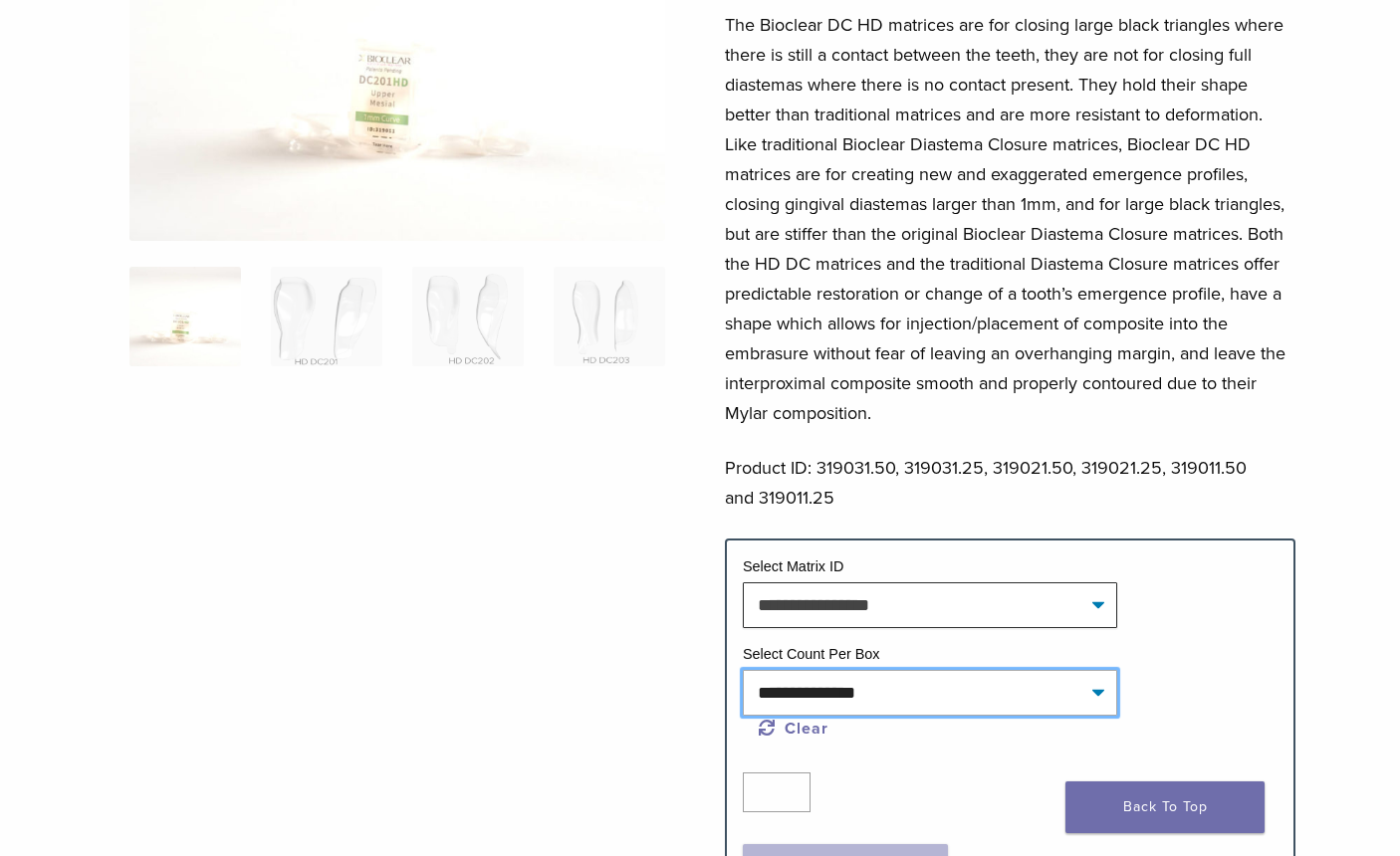 click on "**********" 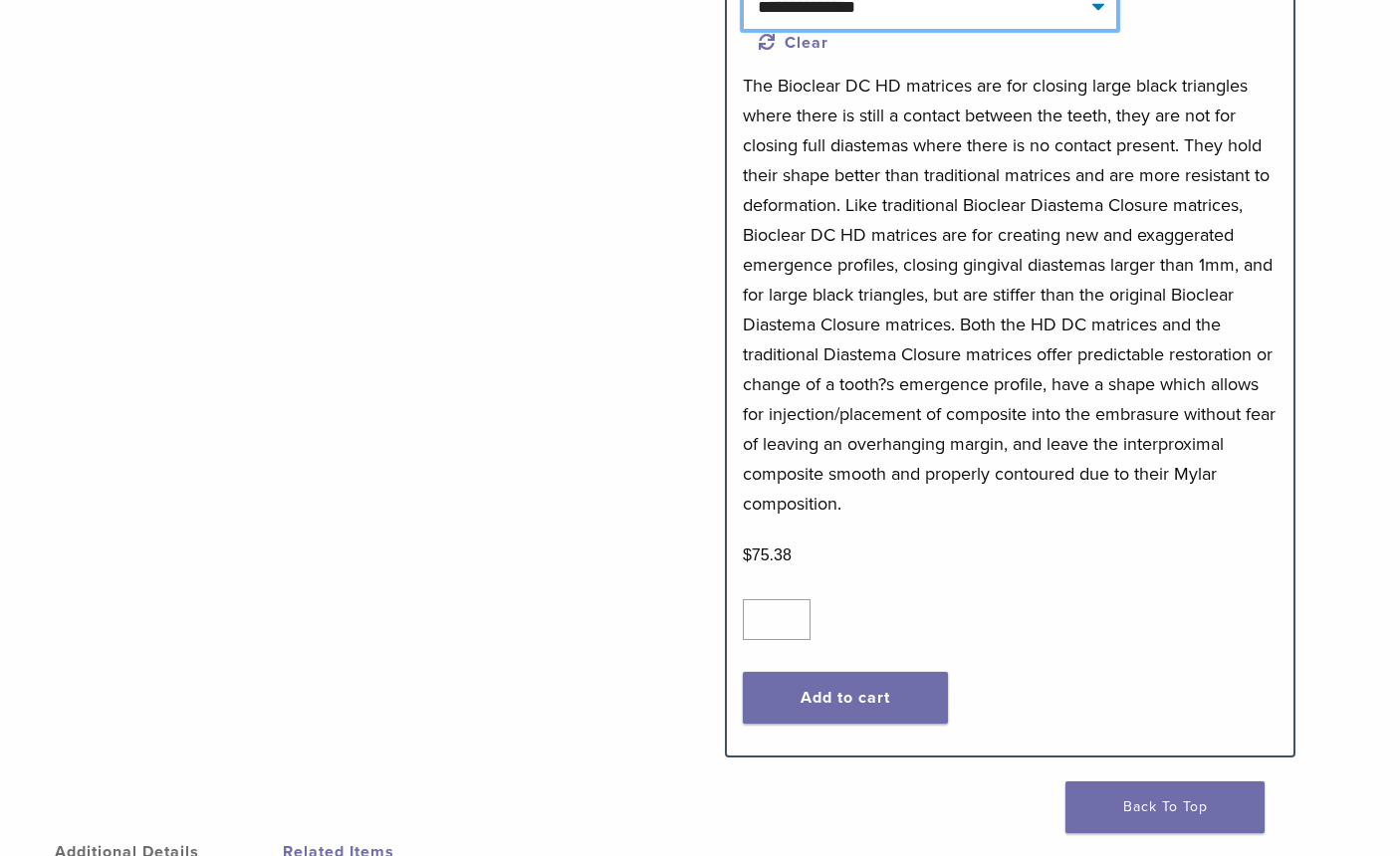 scroll, scrollTop: 995, scrollLeft: 0, axis: vertical 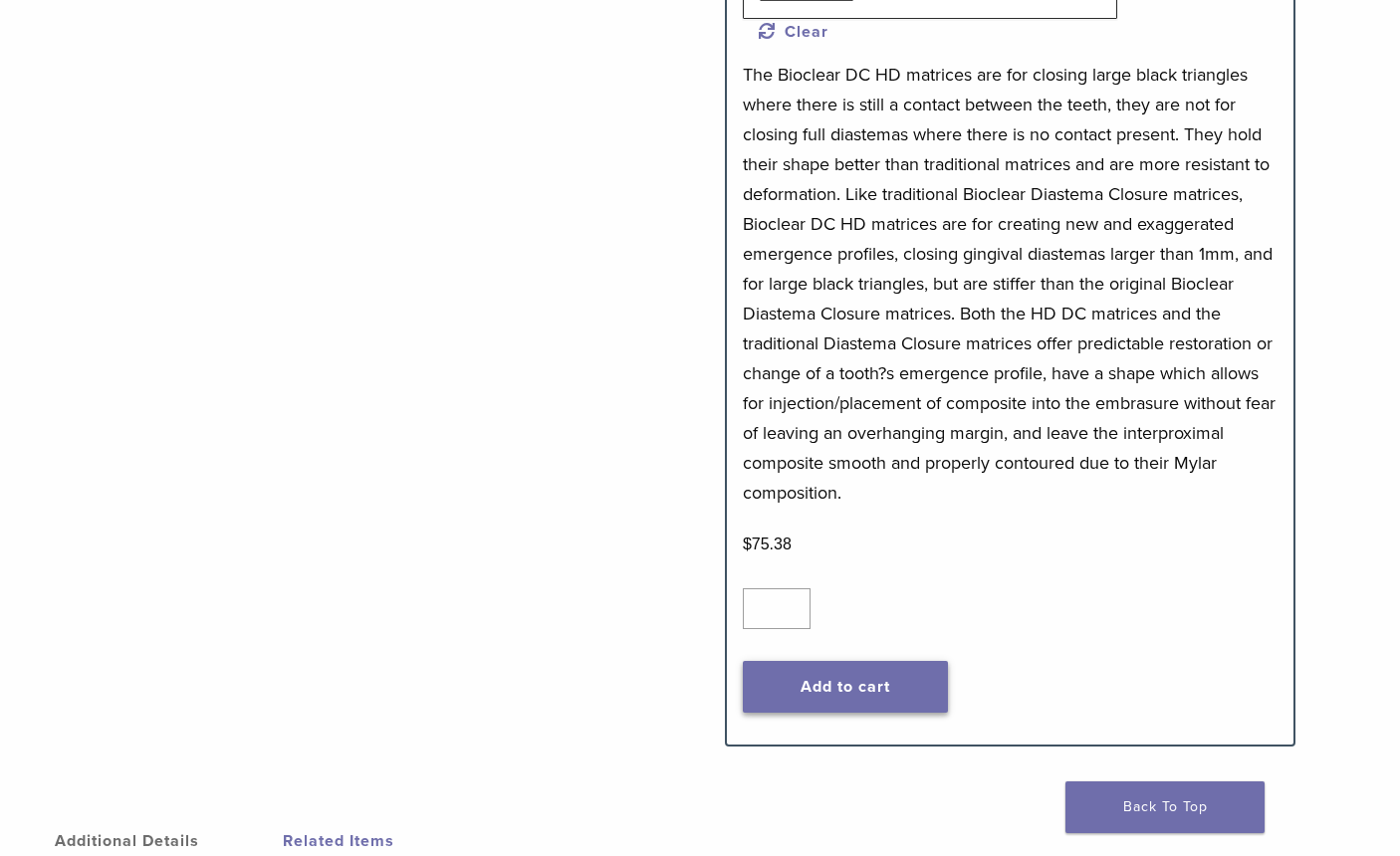click on "Add to cart" 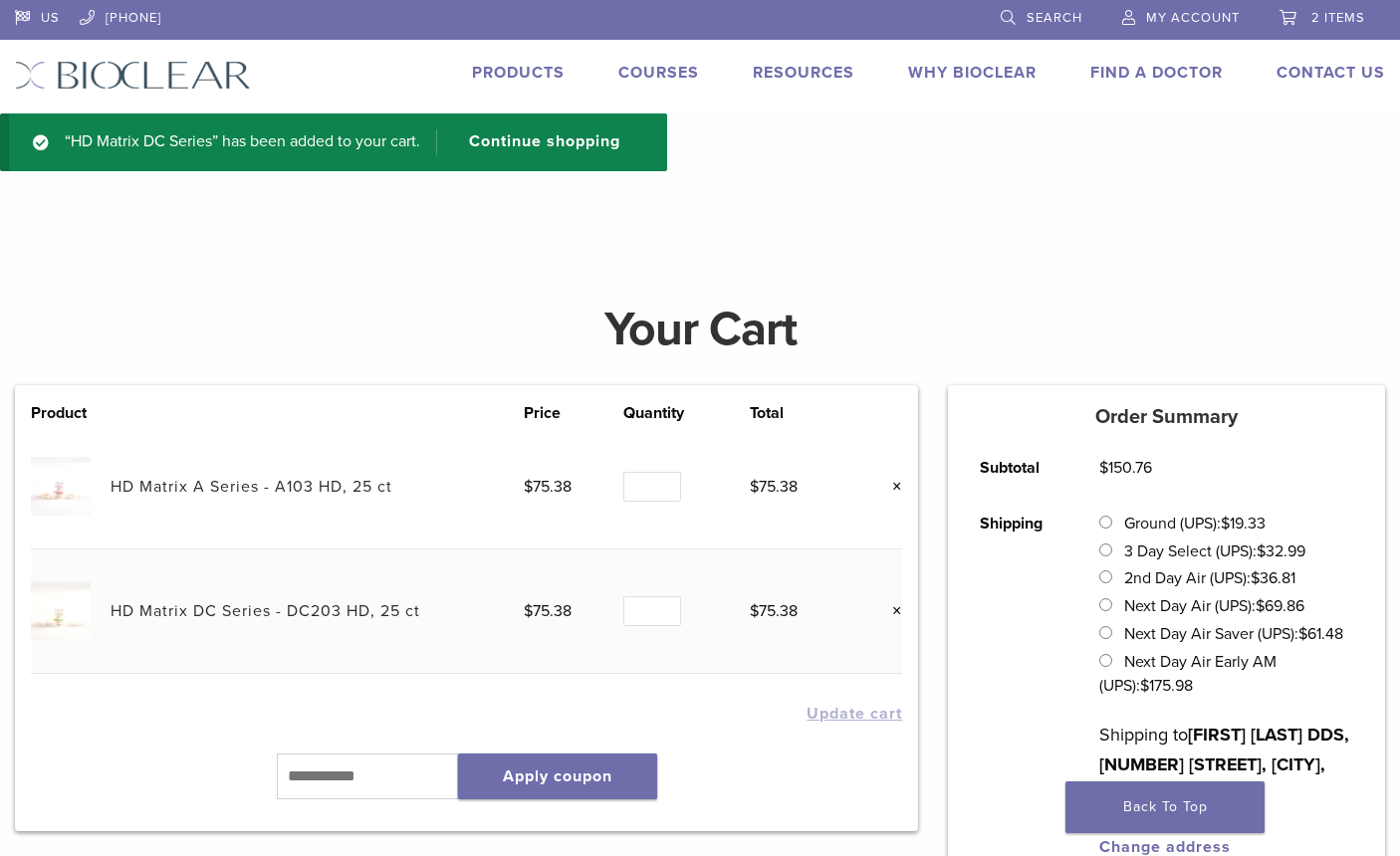 scroll, scrollTop: 0, scrollLeft: 0, axis: both 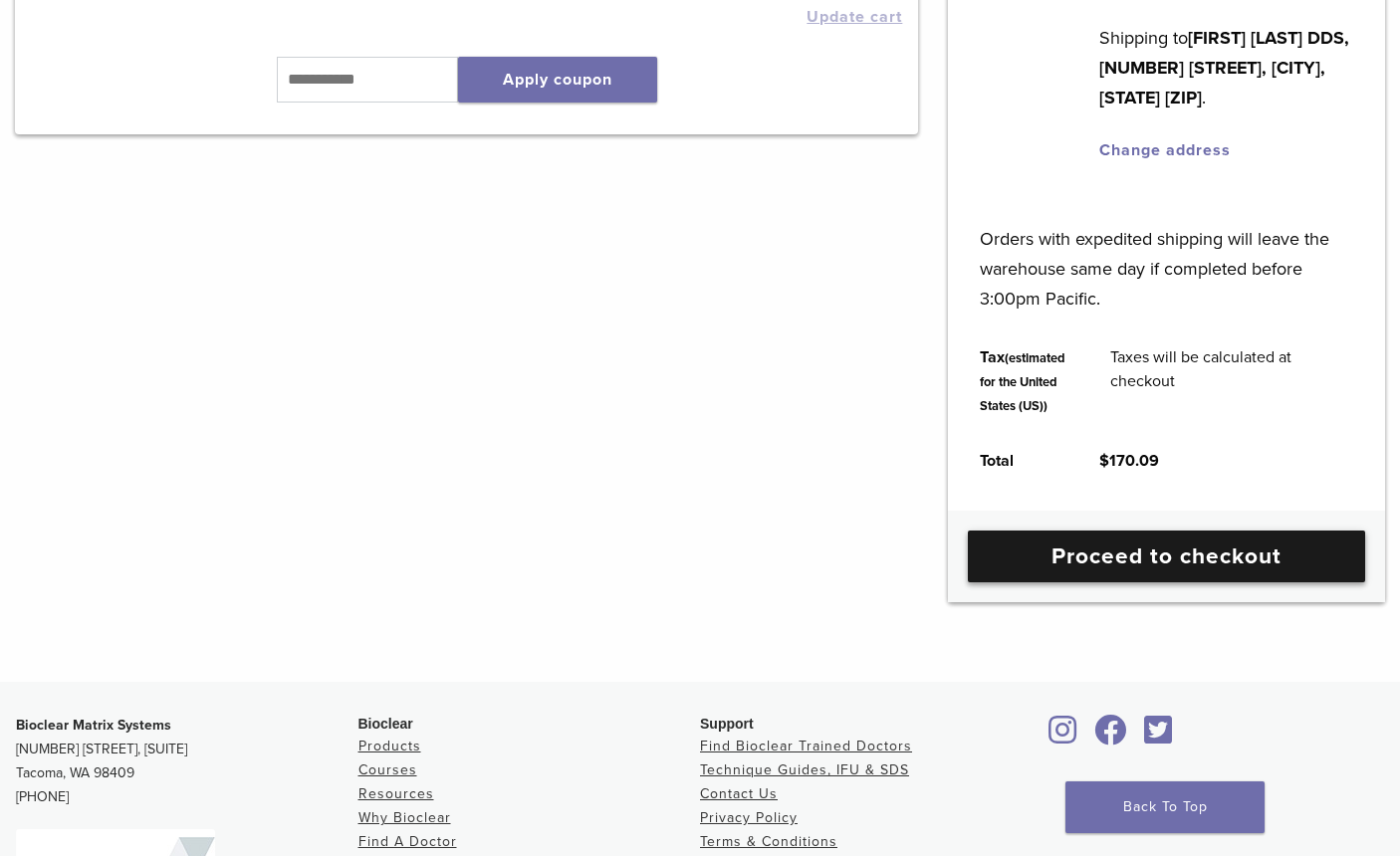 click on "Proceed to checkout" at bounding box center [1166, 556] 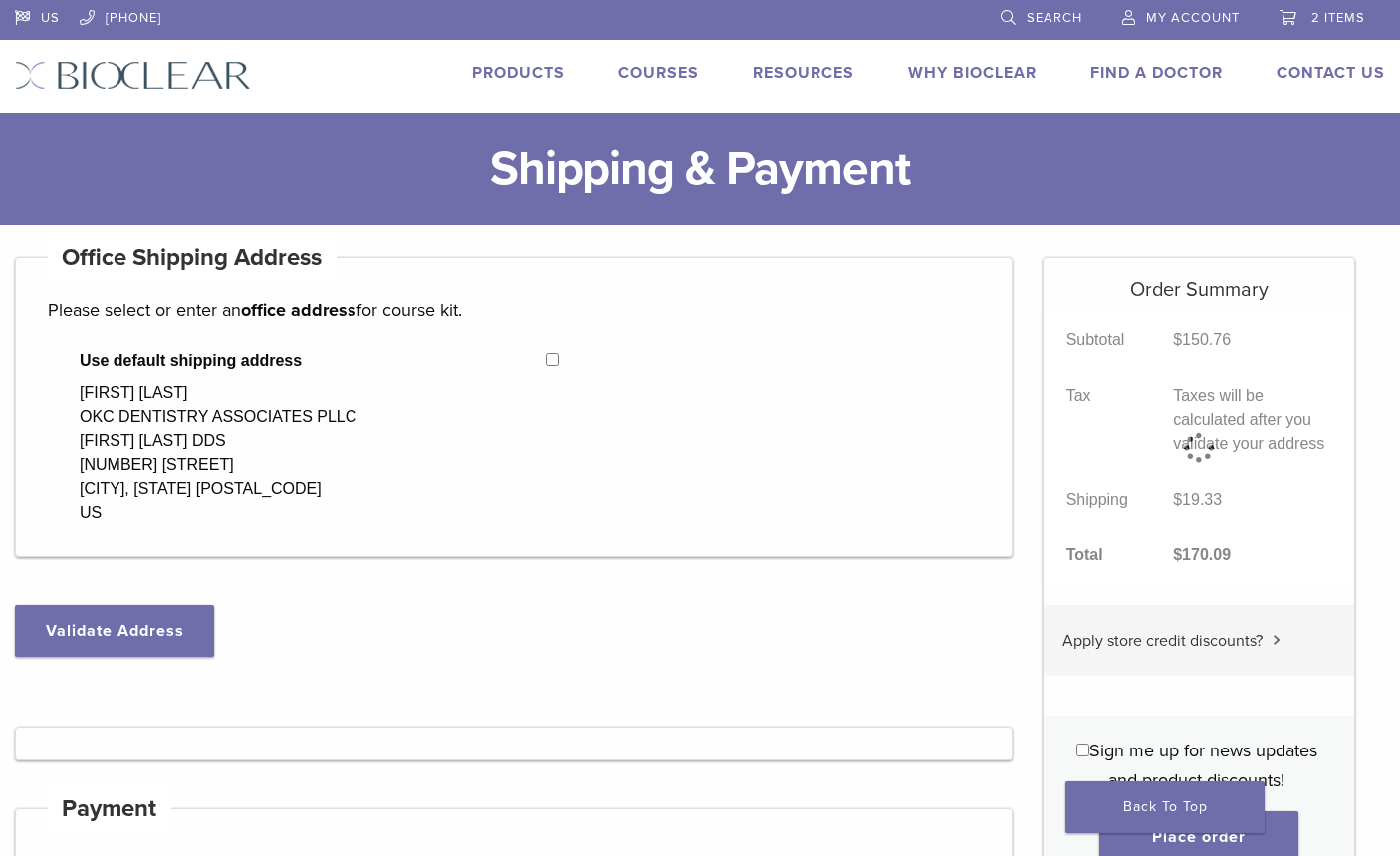 select on "**" 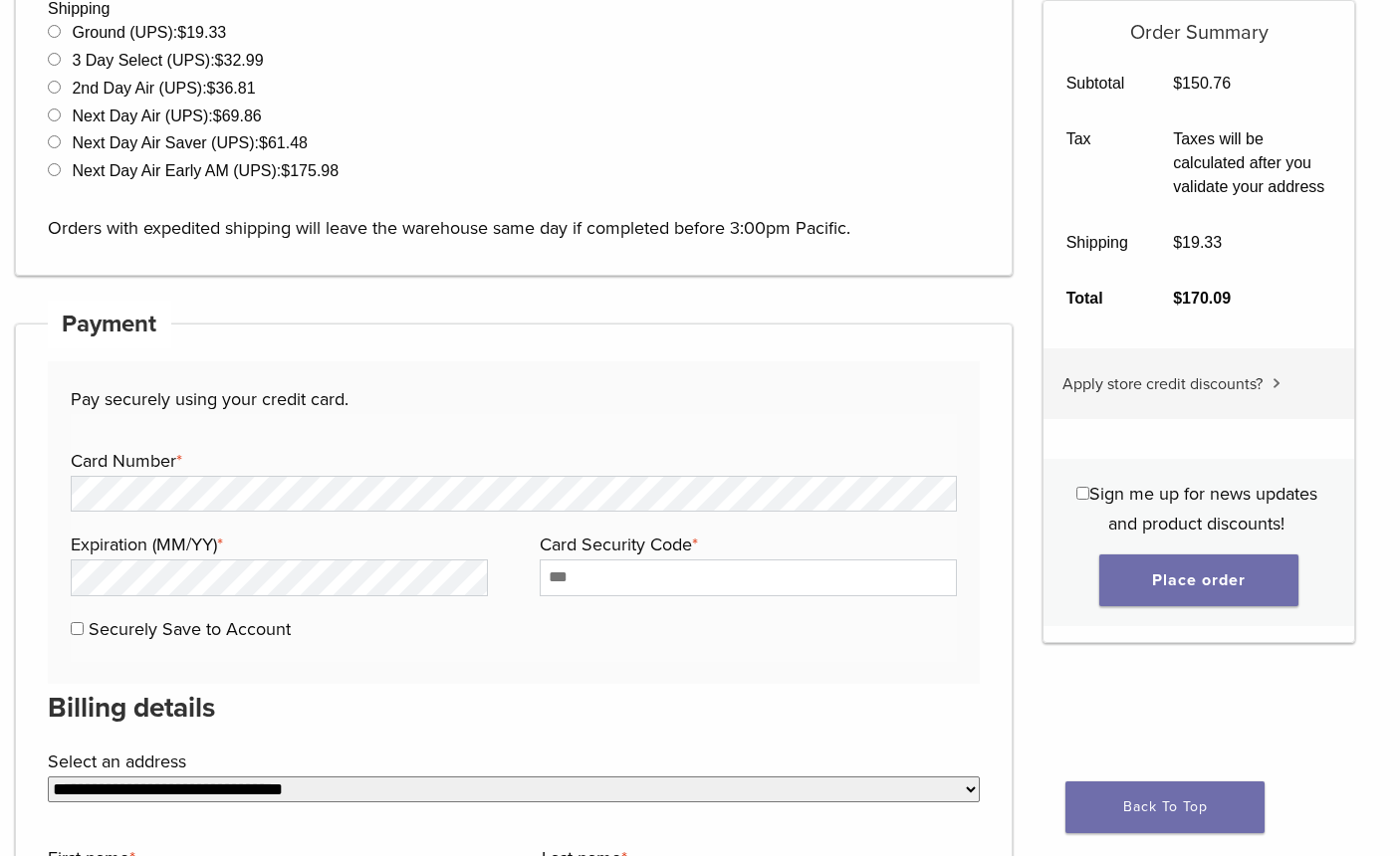 scroll, scrollTop: 796, scrollLeft: 0, axis: vertical 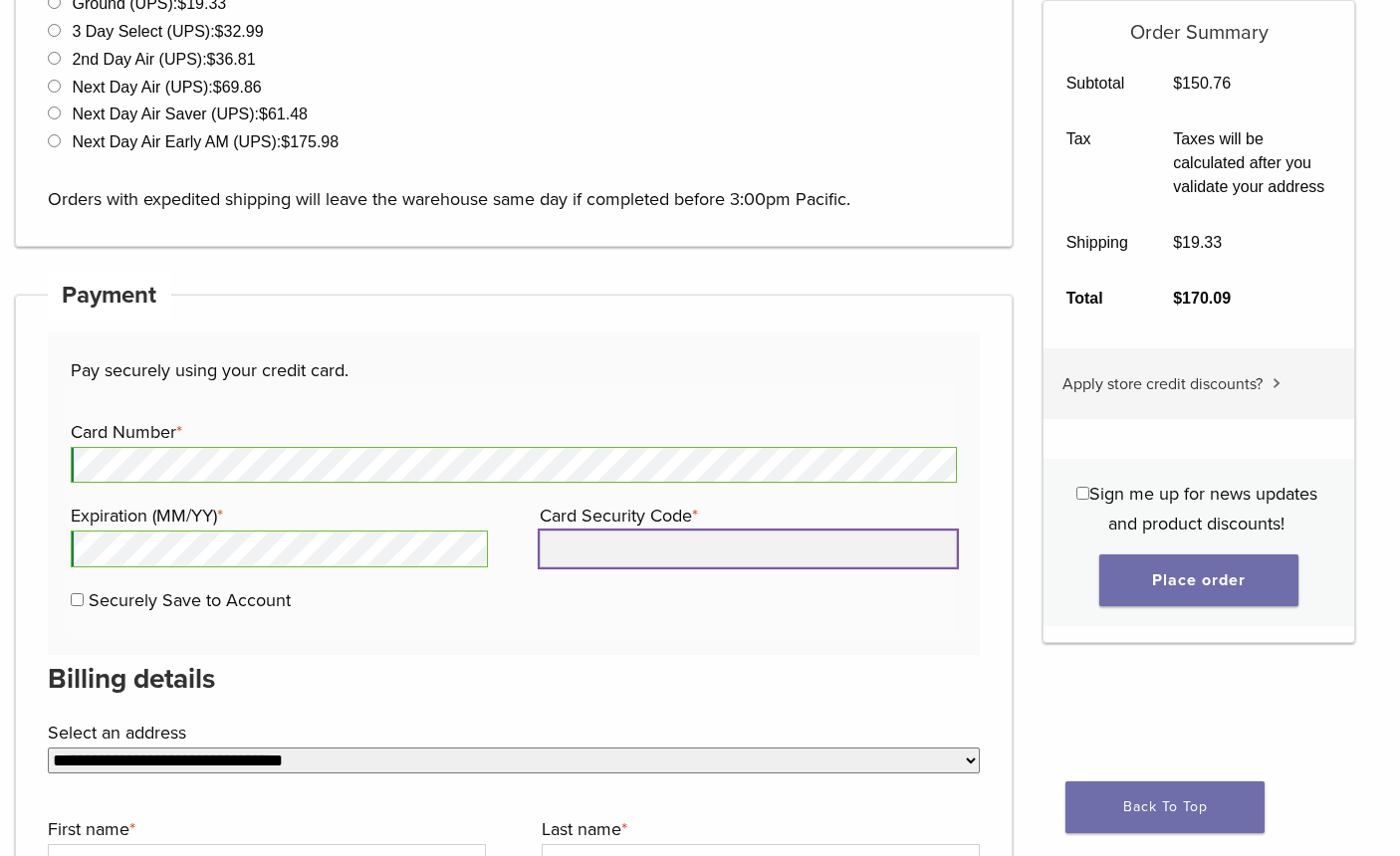 click on "Card Security Code  *" at bounding box center [748, 548] 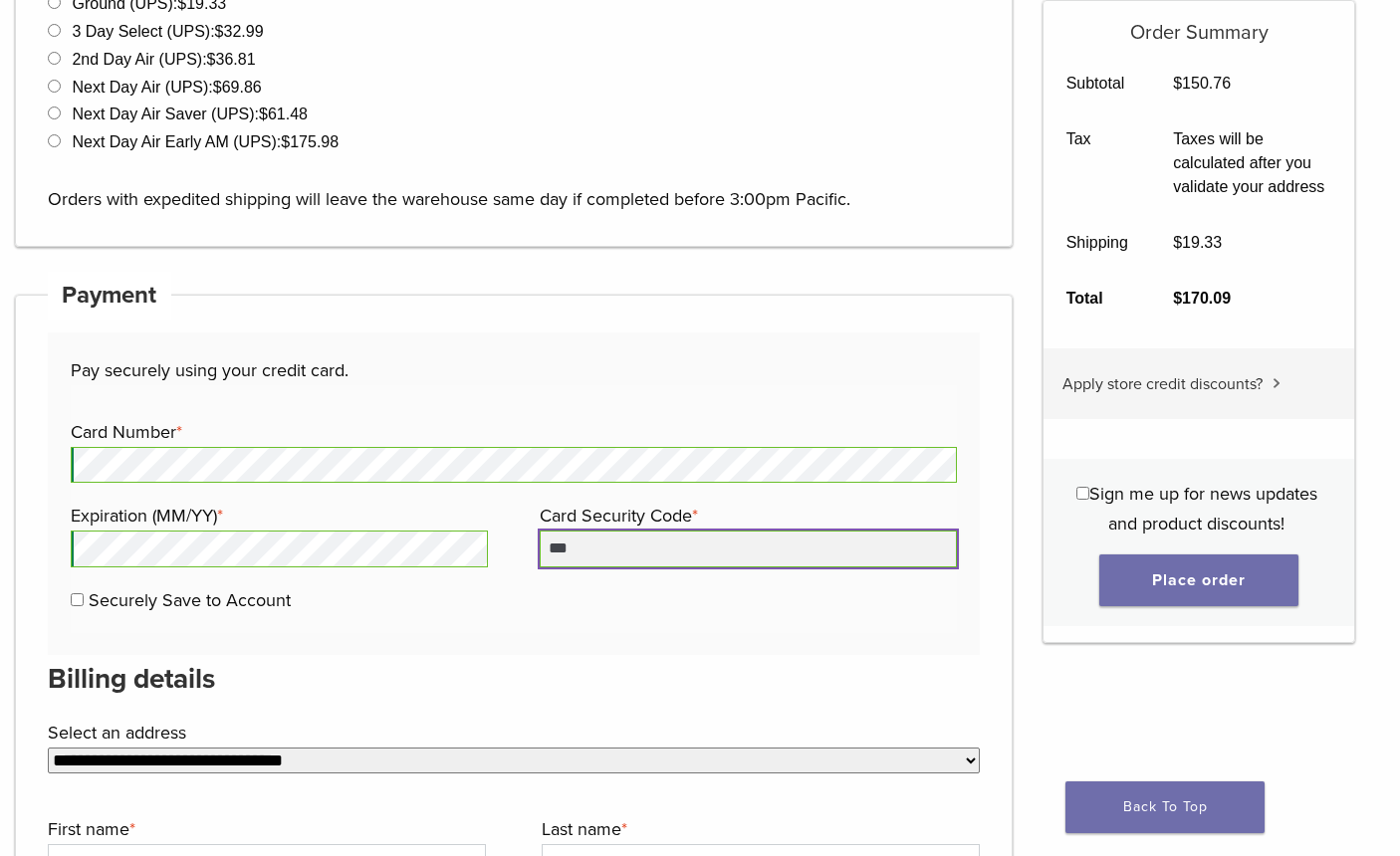 type on "***" 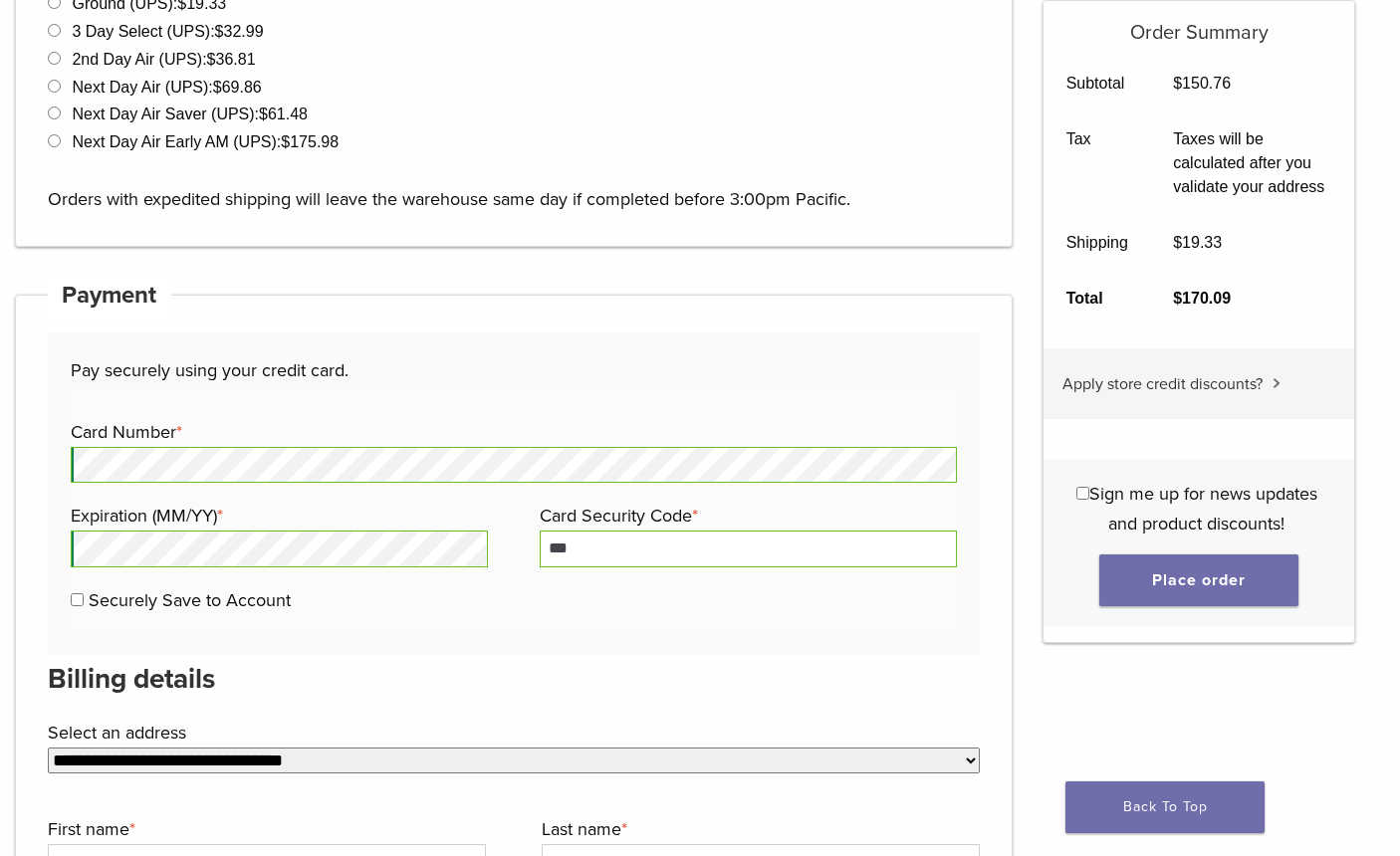 click on "Billing details" at bounding box center [514, 679] 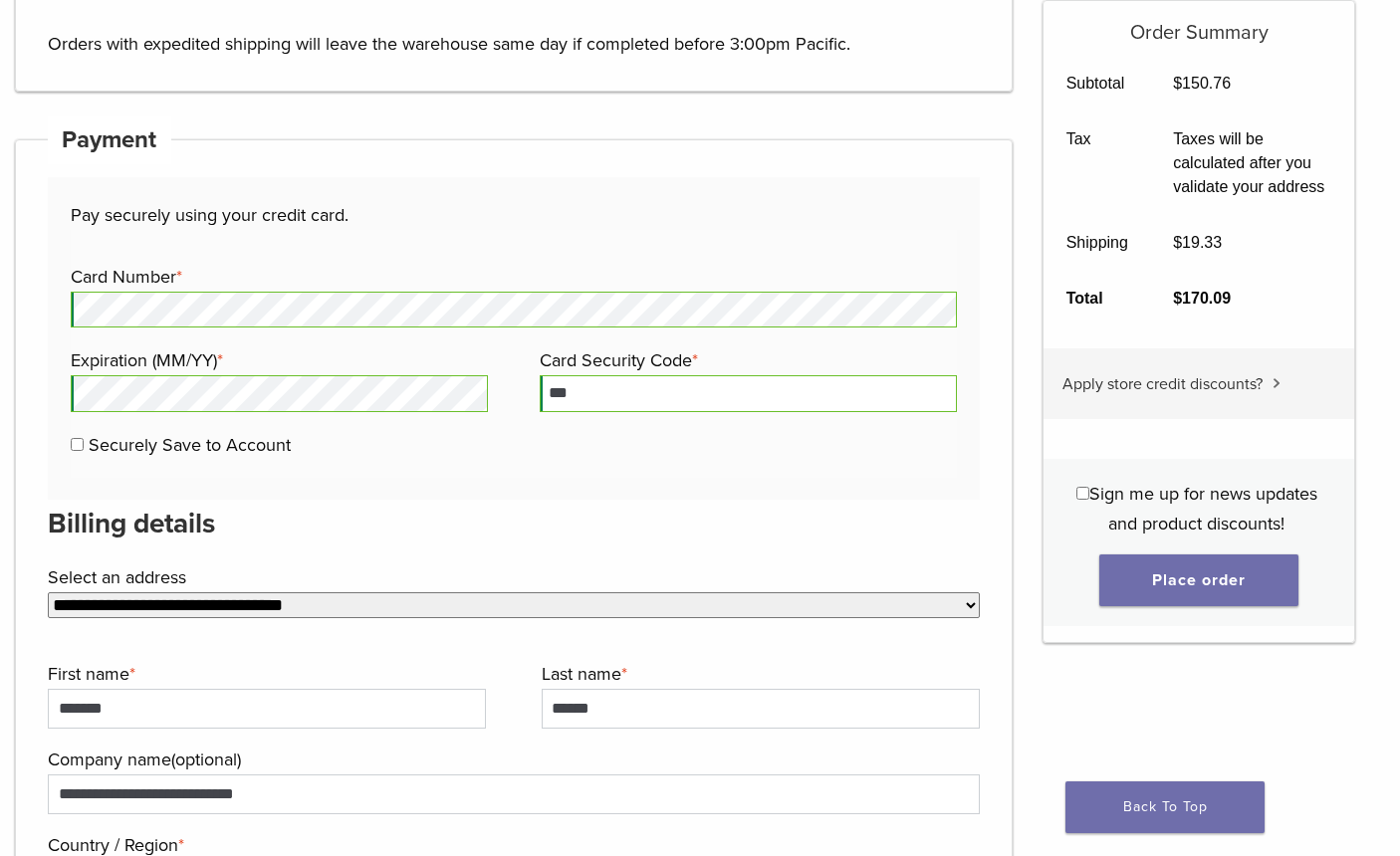 scroll, scrollTop: 995, scrollLeft: 0, axis: vertical 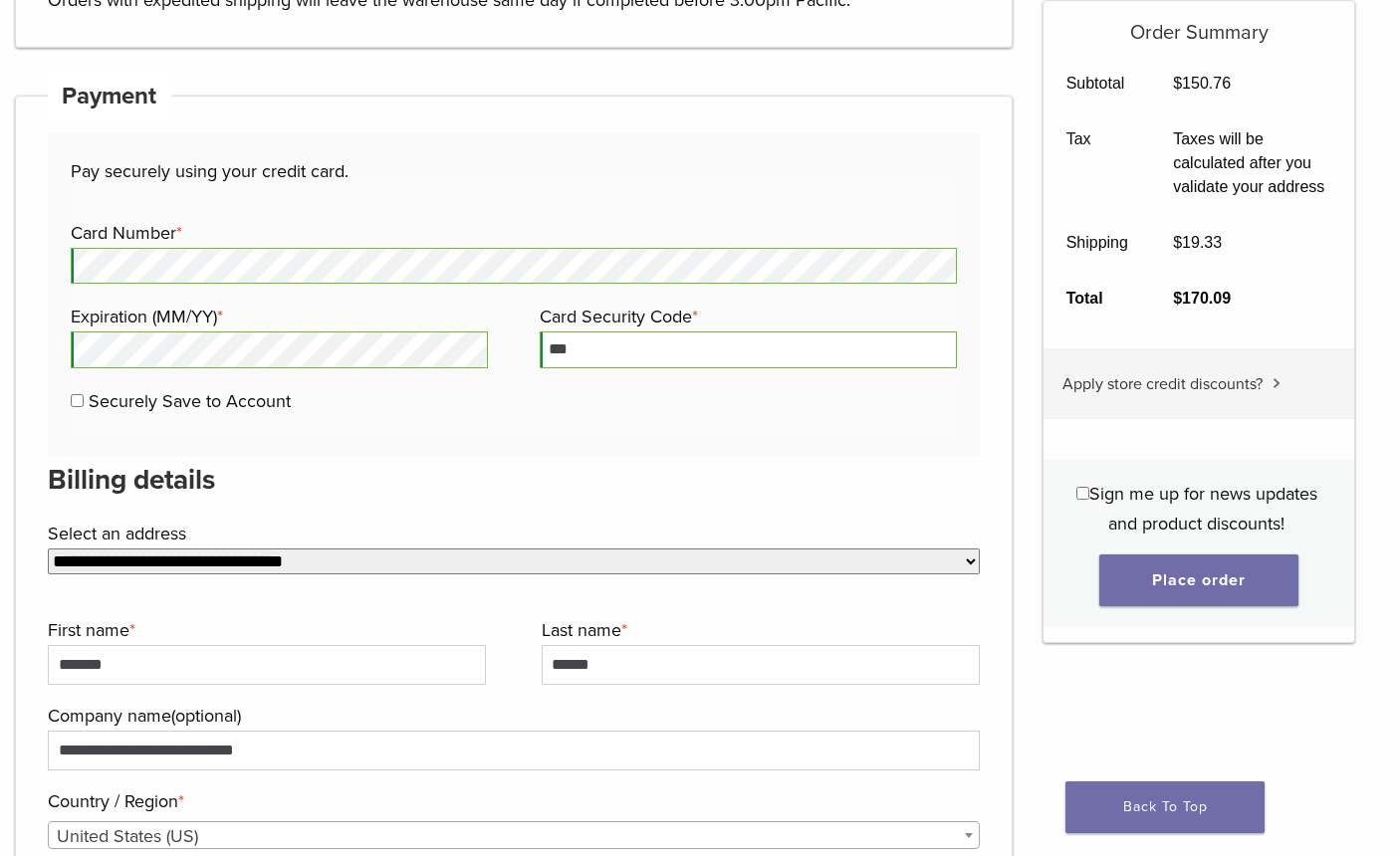 click on "**********" at bounding box center (514, 561) 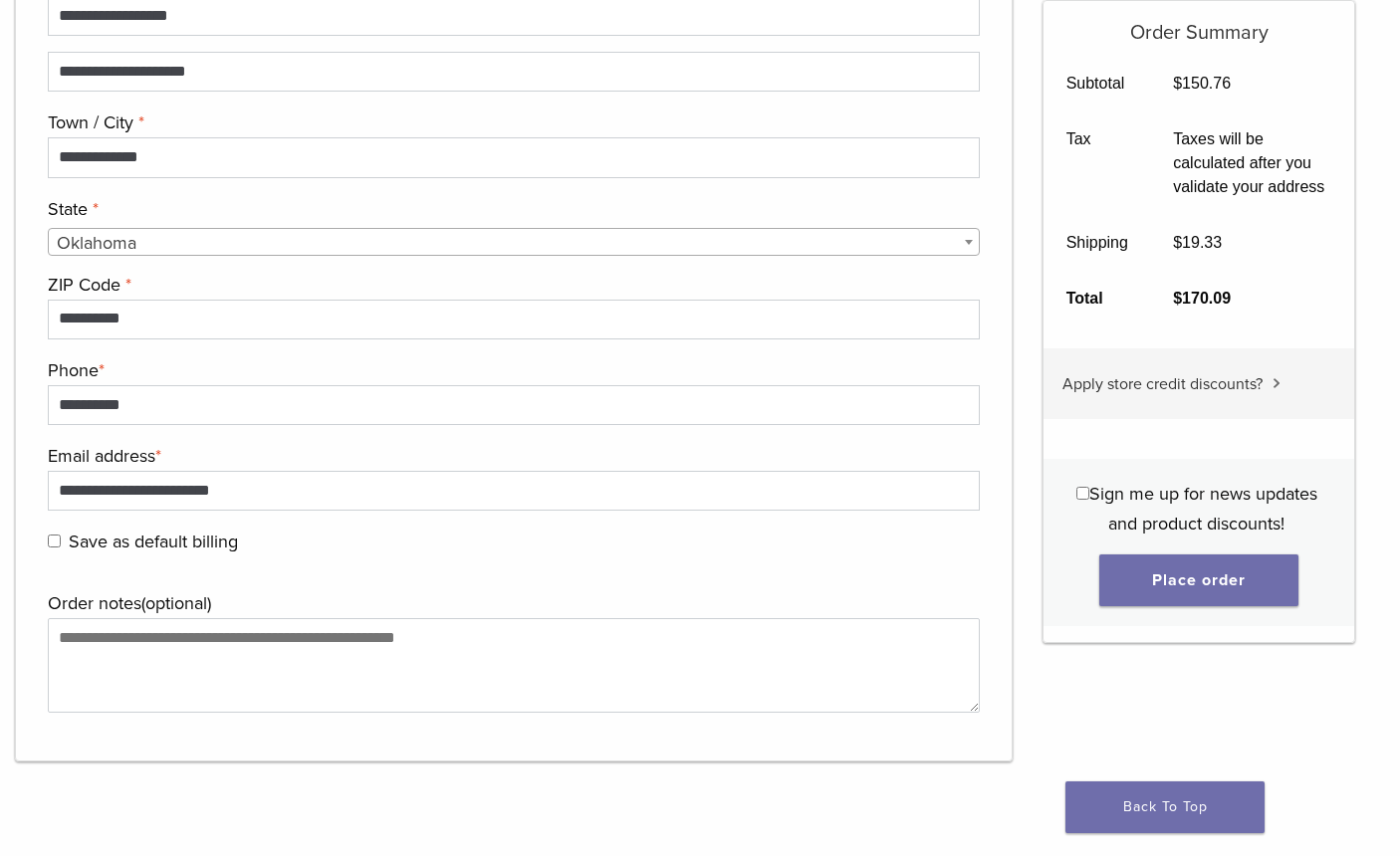 scroll, scrollTop: 2090, scrollLeft: 0, axis: vertical 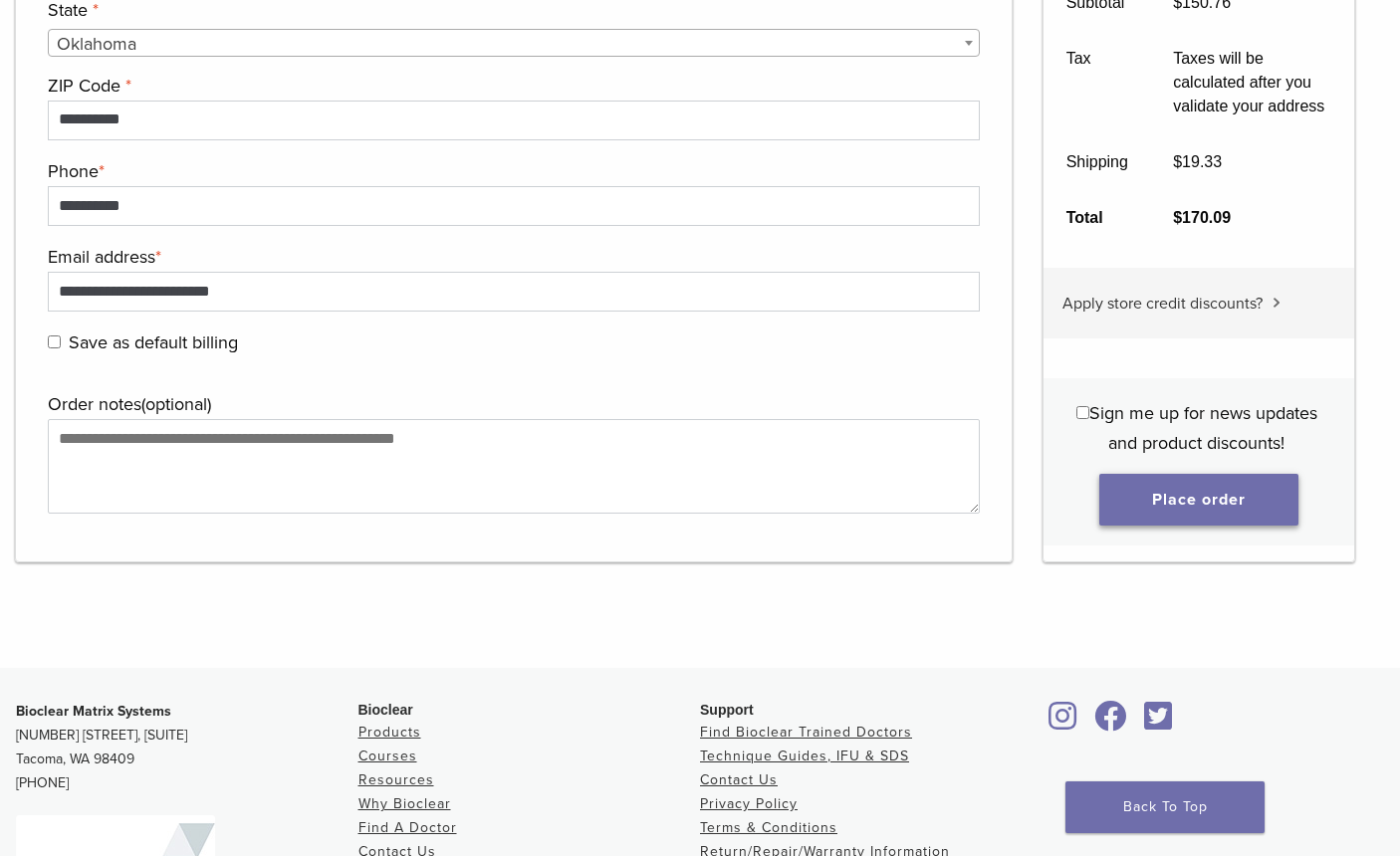click on "Place order" at bounding box center [1199, 500] 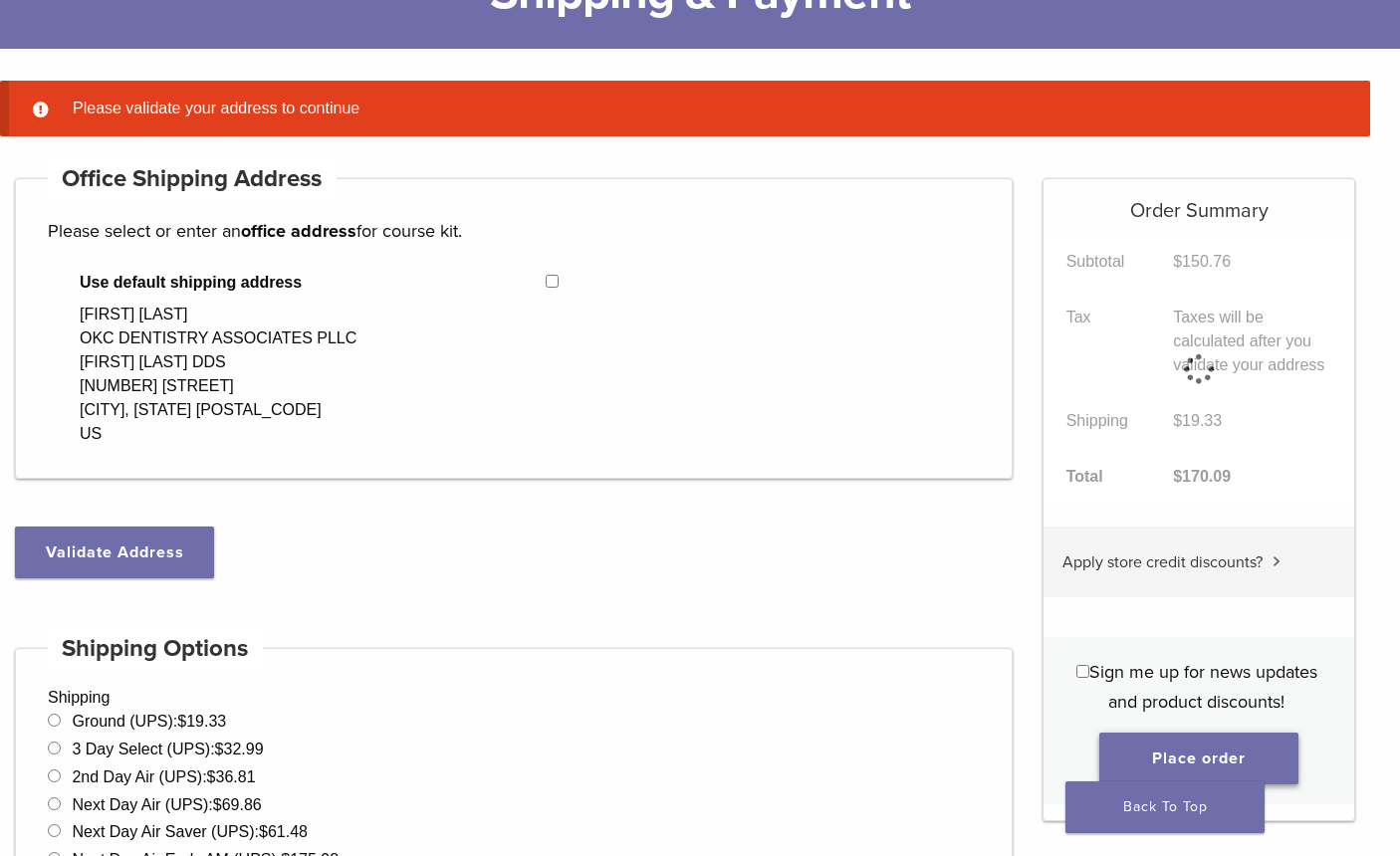 scroll, scrollTop: 157, scrollLeft: 0, axis: vertical 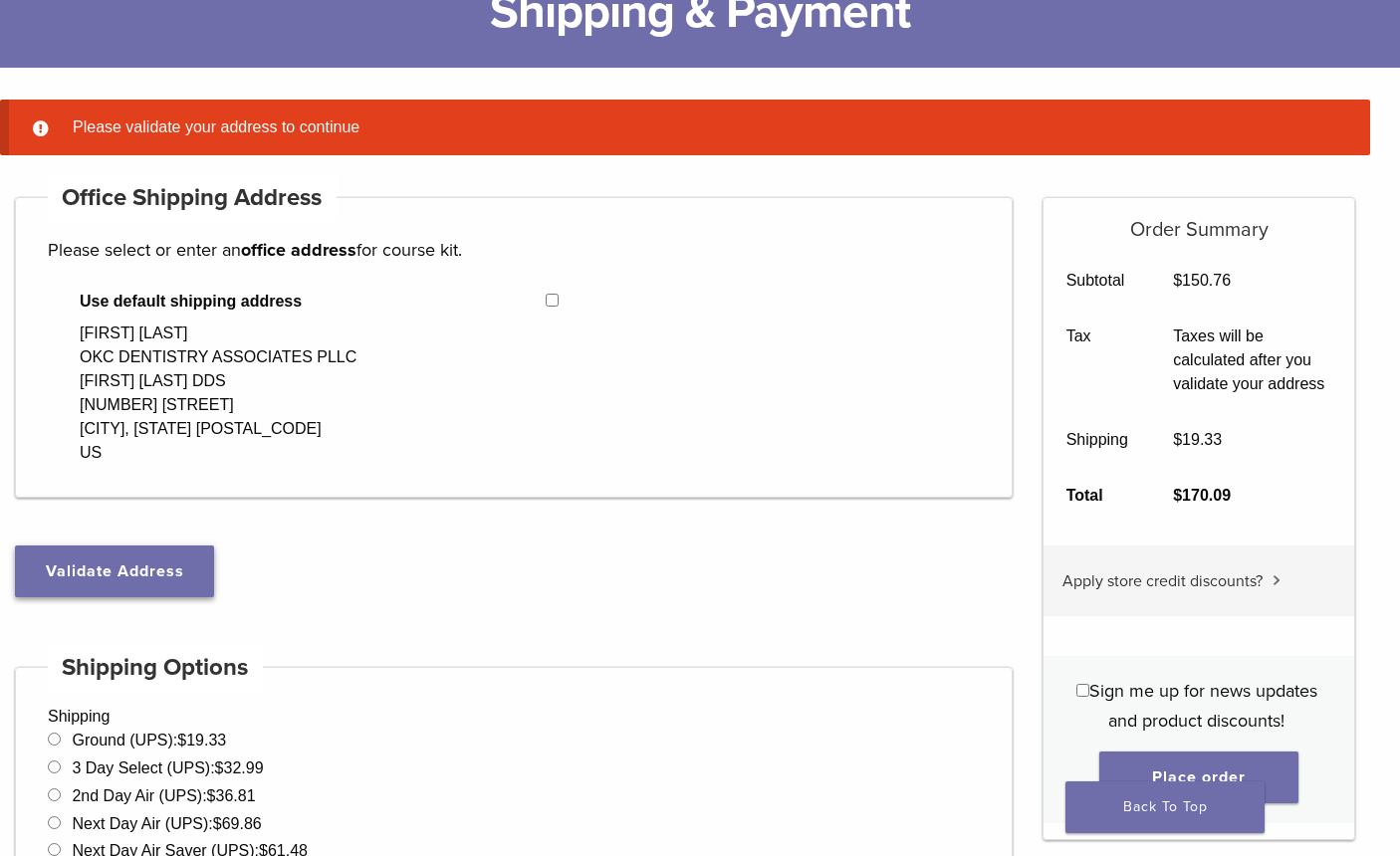 click on "Validate Address" at bounding box center [115, 571] 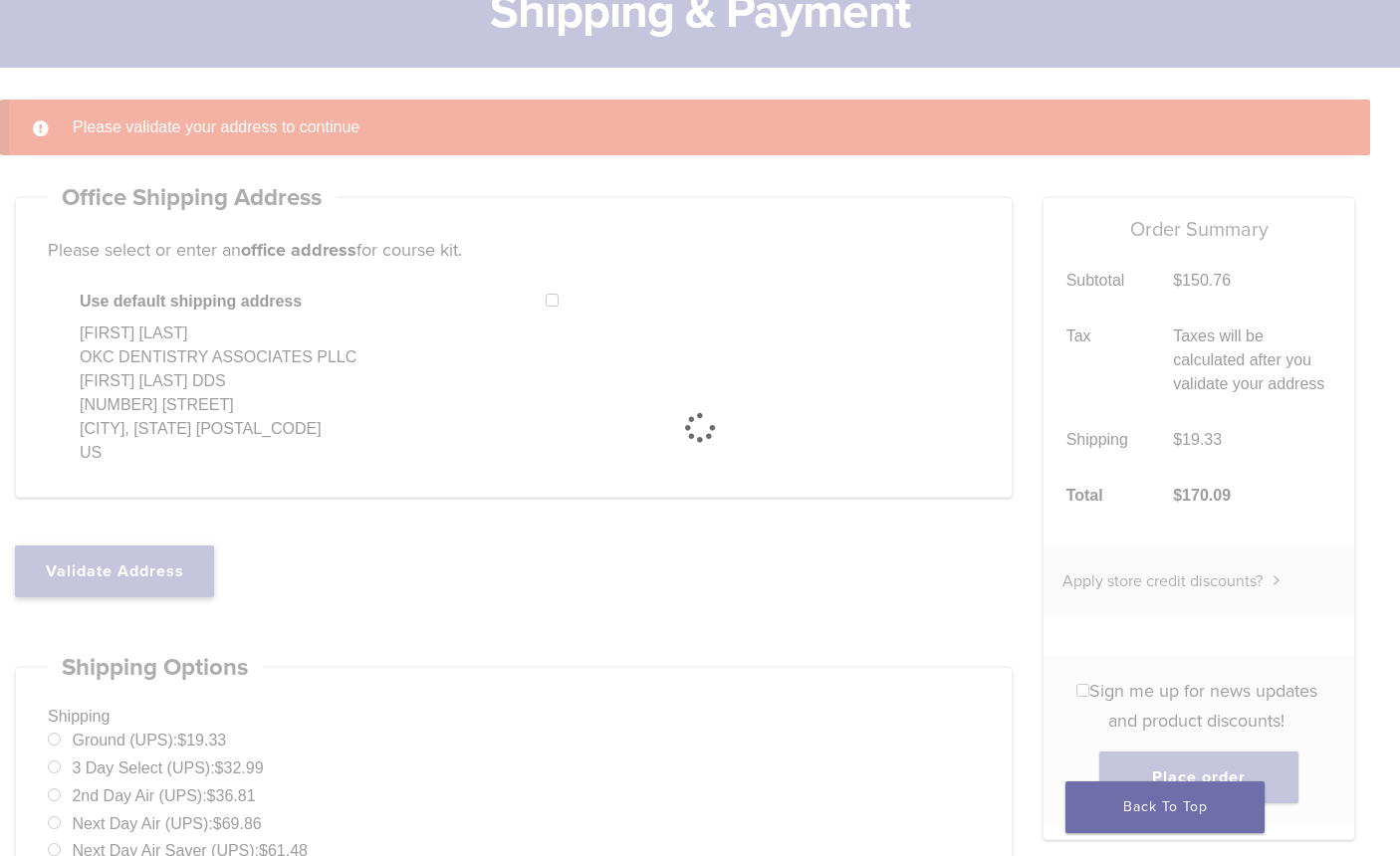 select on "**" 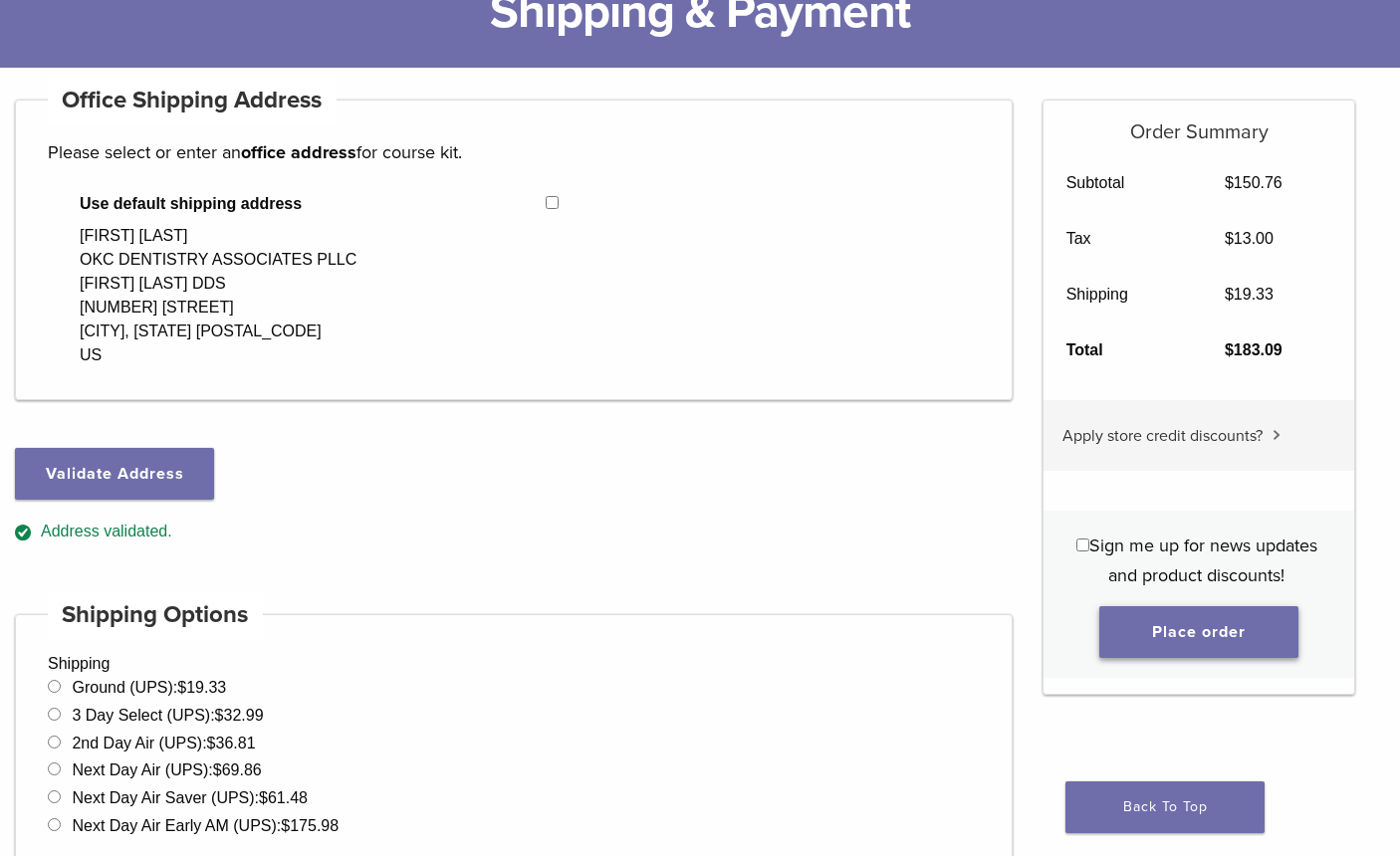 click on "Place order" at bounding box center (1199, 632) 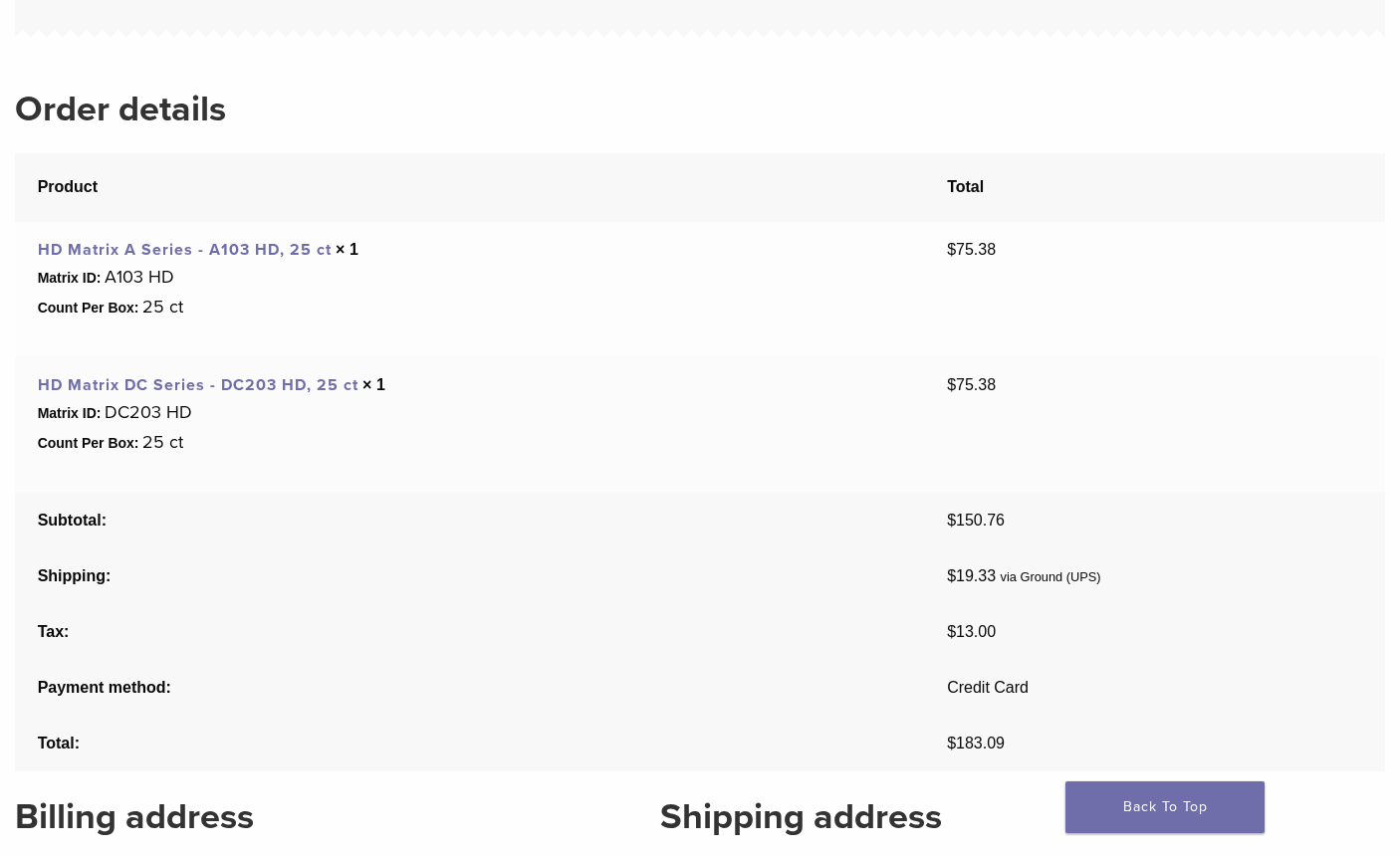 scroll, scrollTop: 299, scrollLeft: 0, axis: vertical 